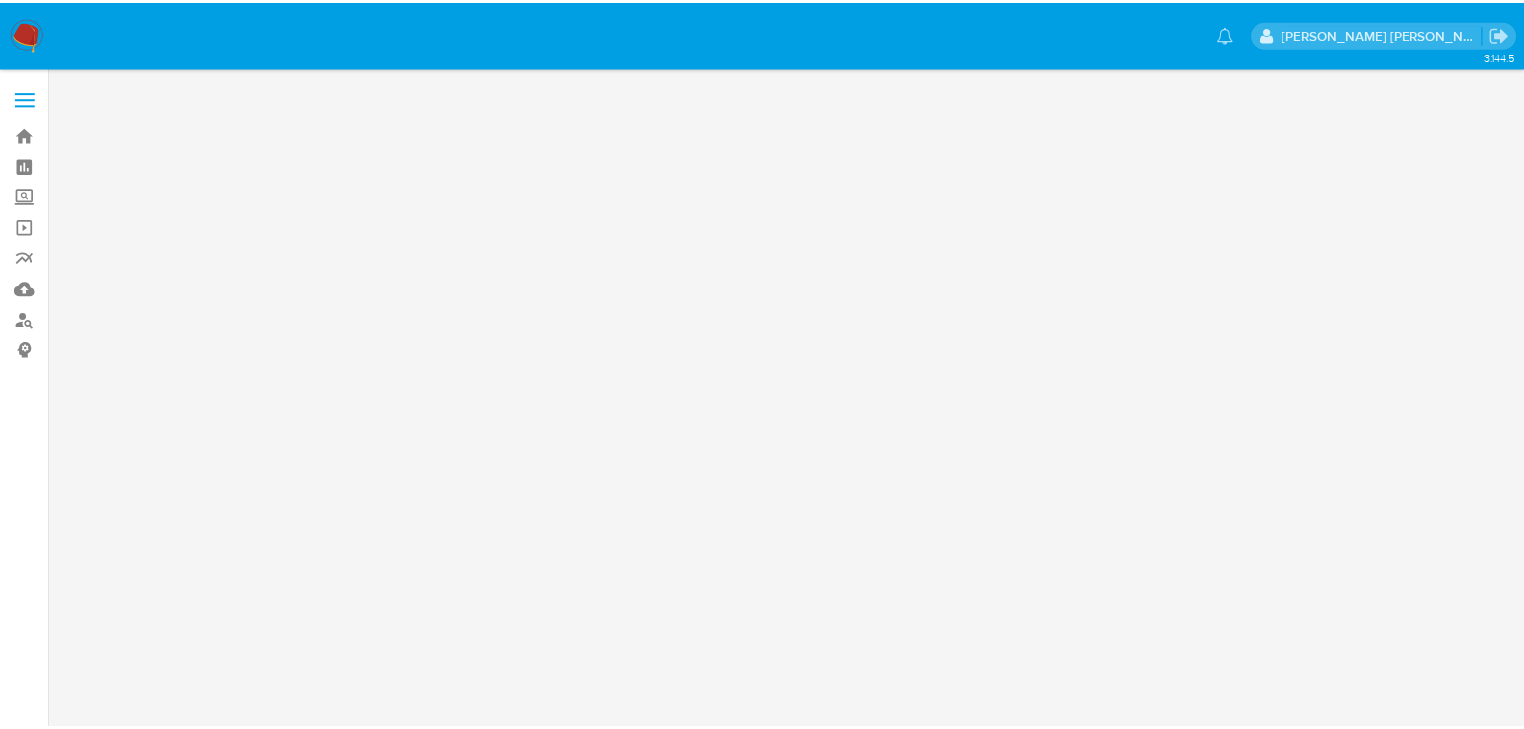 scroll, scrollTop: 0, scrollLeft: 0, axis: both 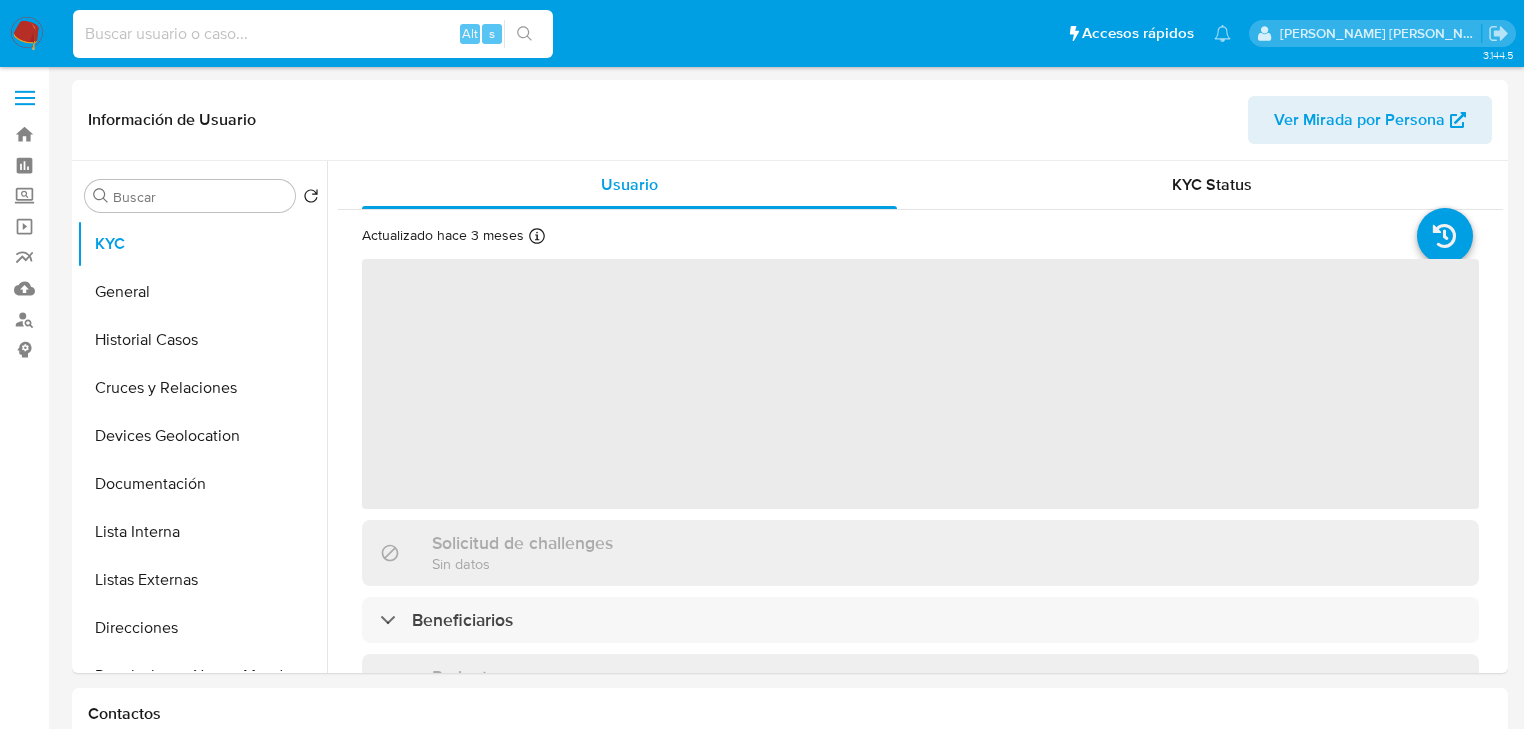 click at bounding box center (313, 34) 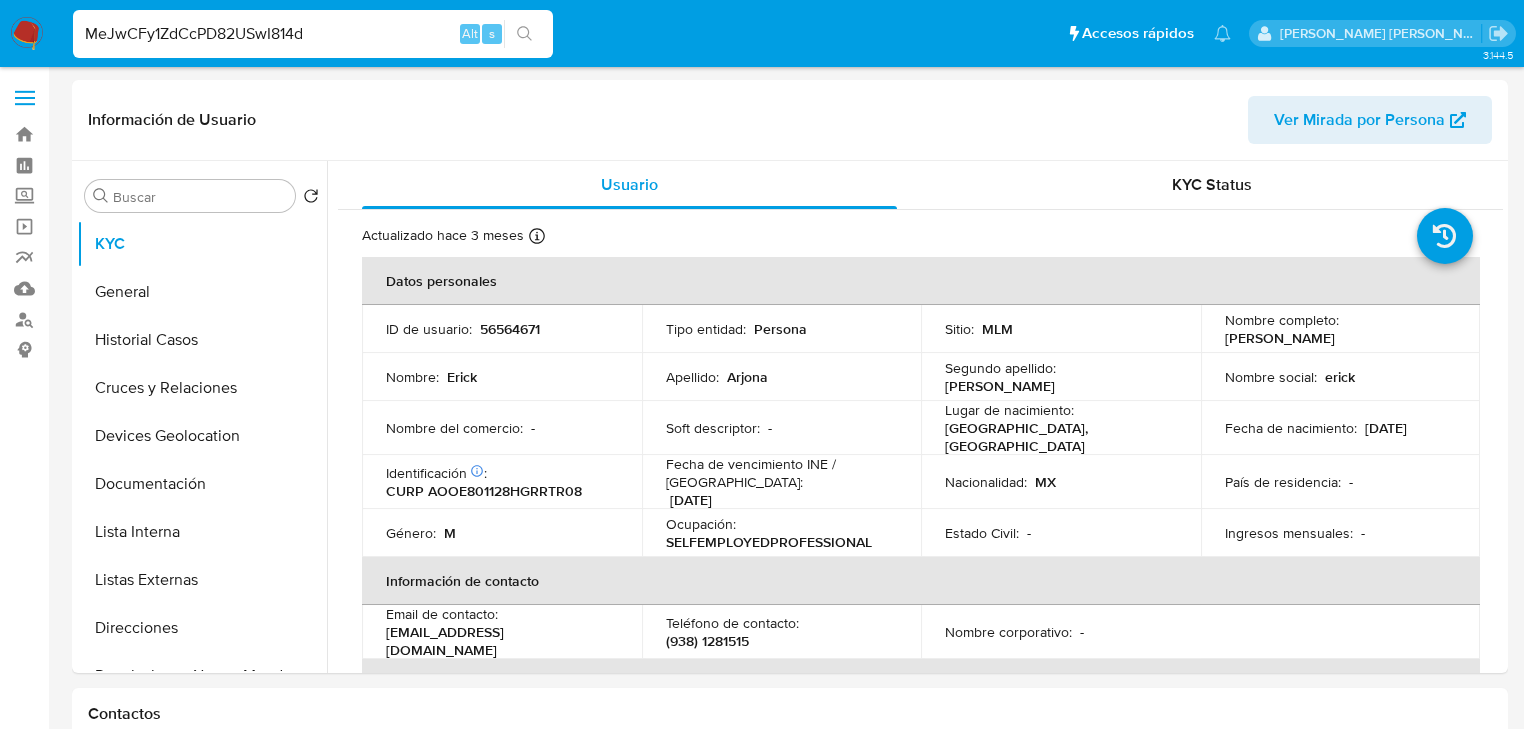 select on "10" 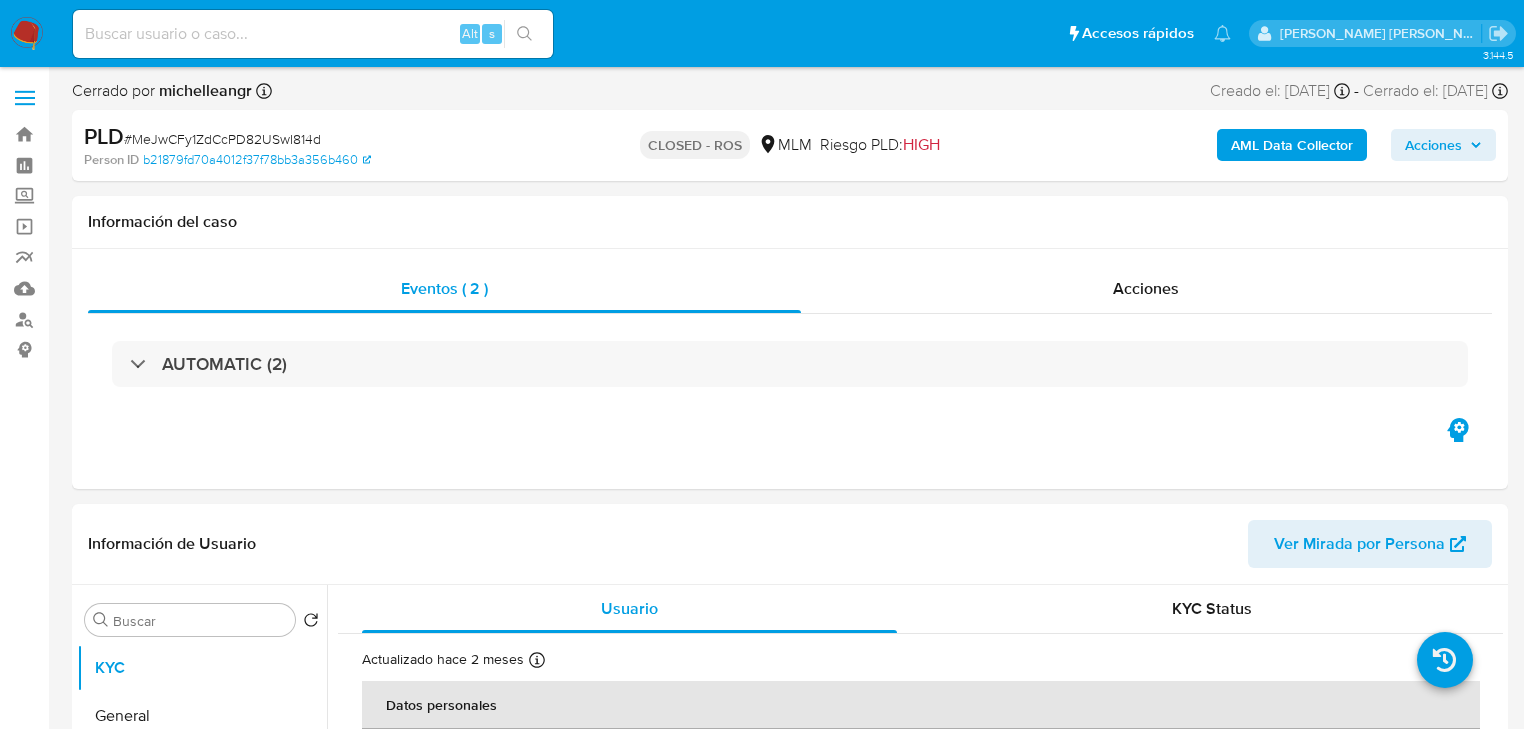 select on "10" 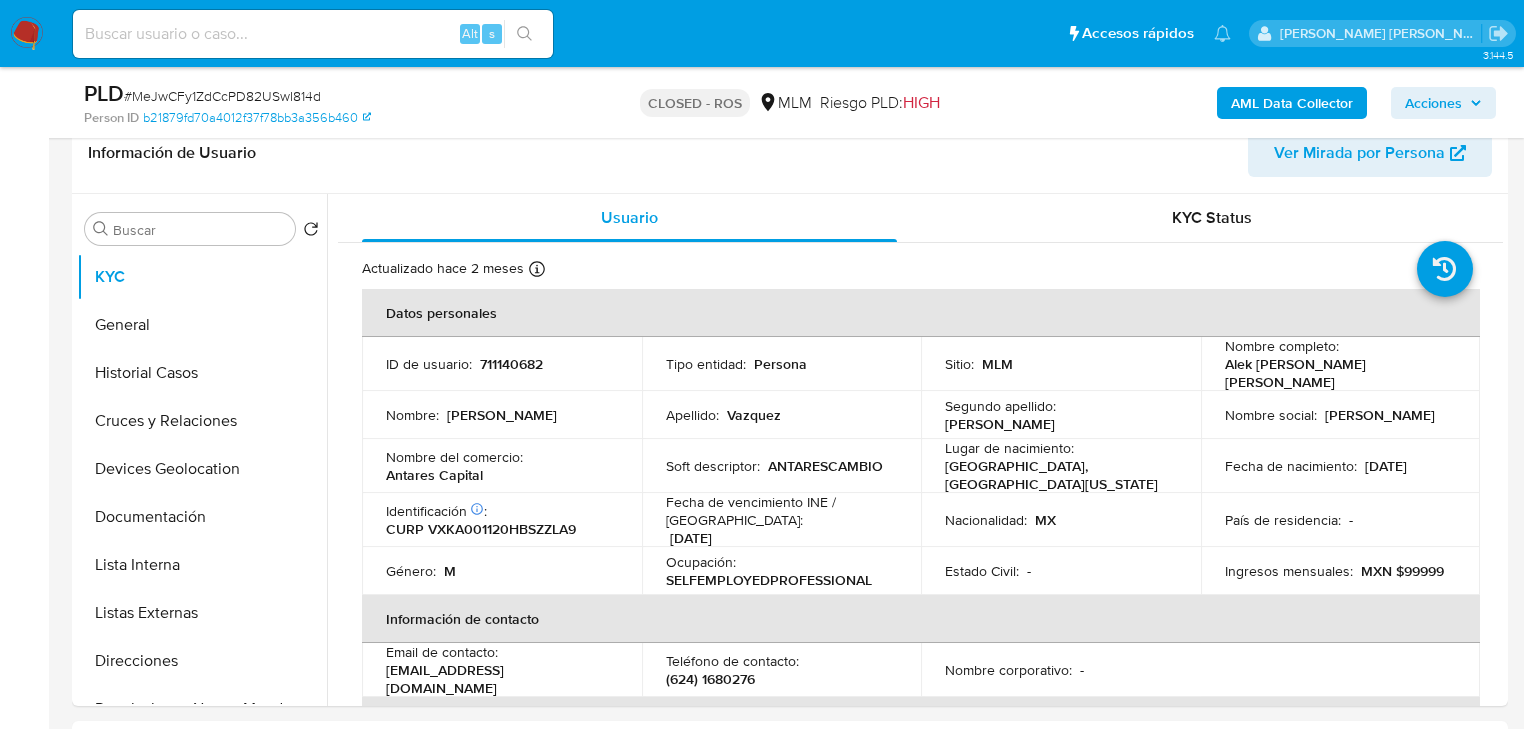 scroll, scrollTop: 400, scrollLeft: 0, axis: vertical 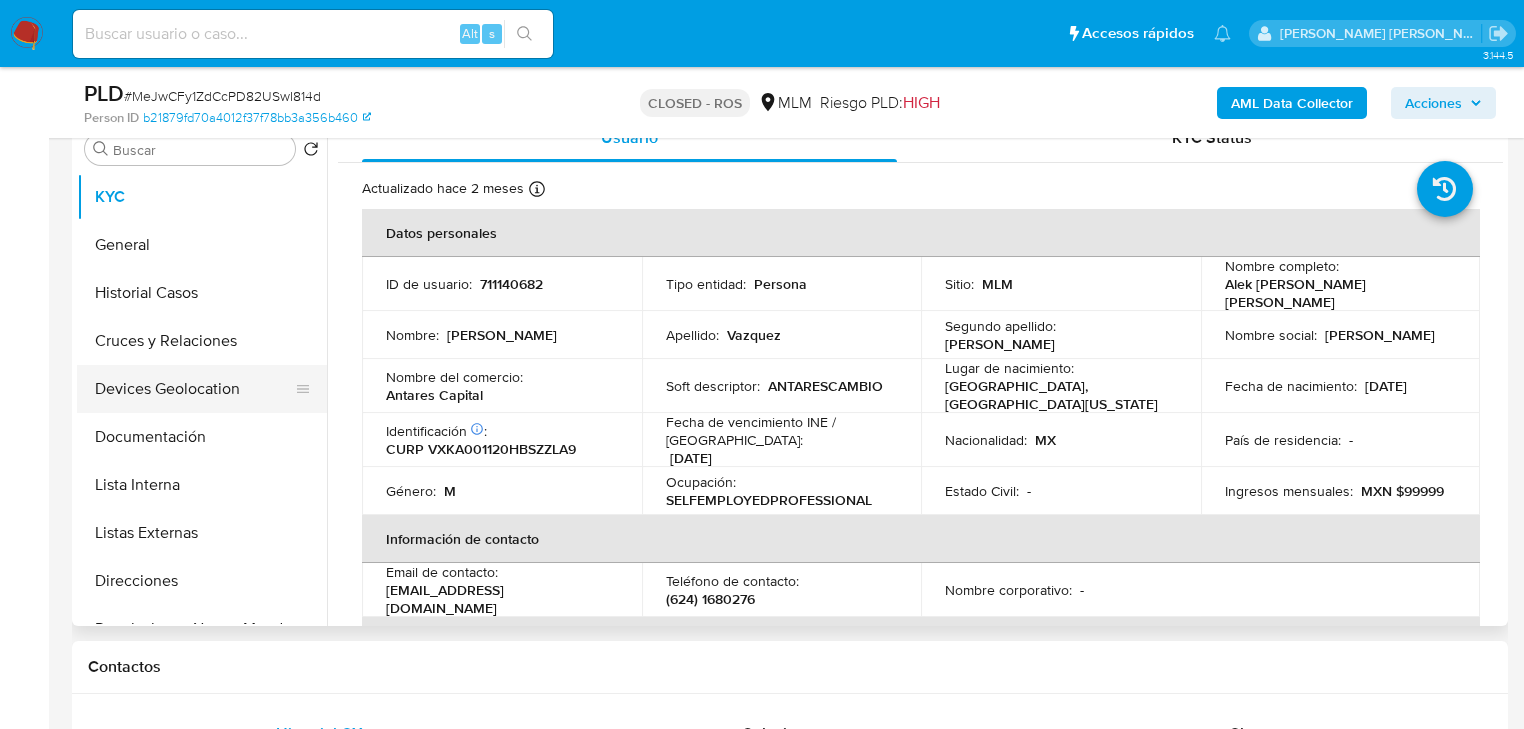 drag, startPoint x: 182, startPoint y: 300, endPoint x: 227, endPoint y: 400, distance: 109.65856 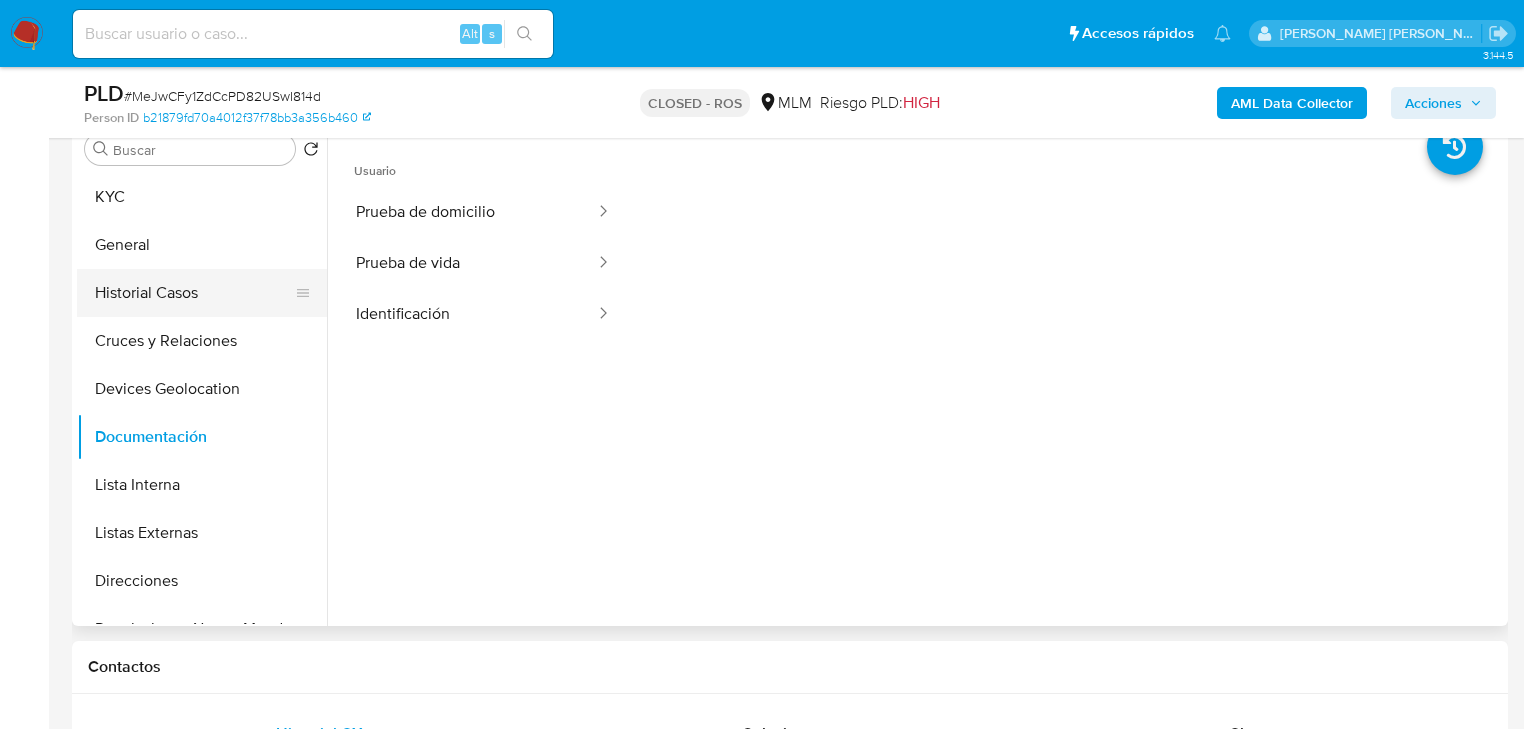 click on "Historial Casos" at bounding box center (194, 293) 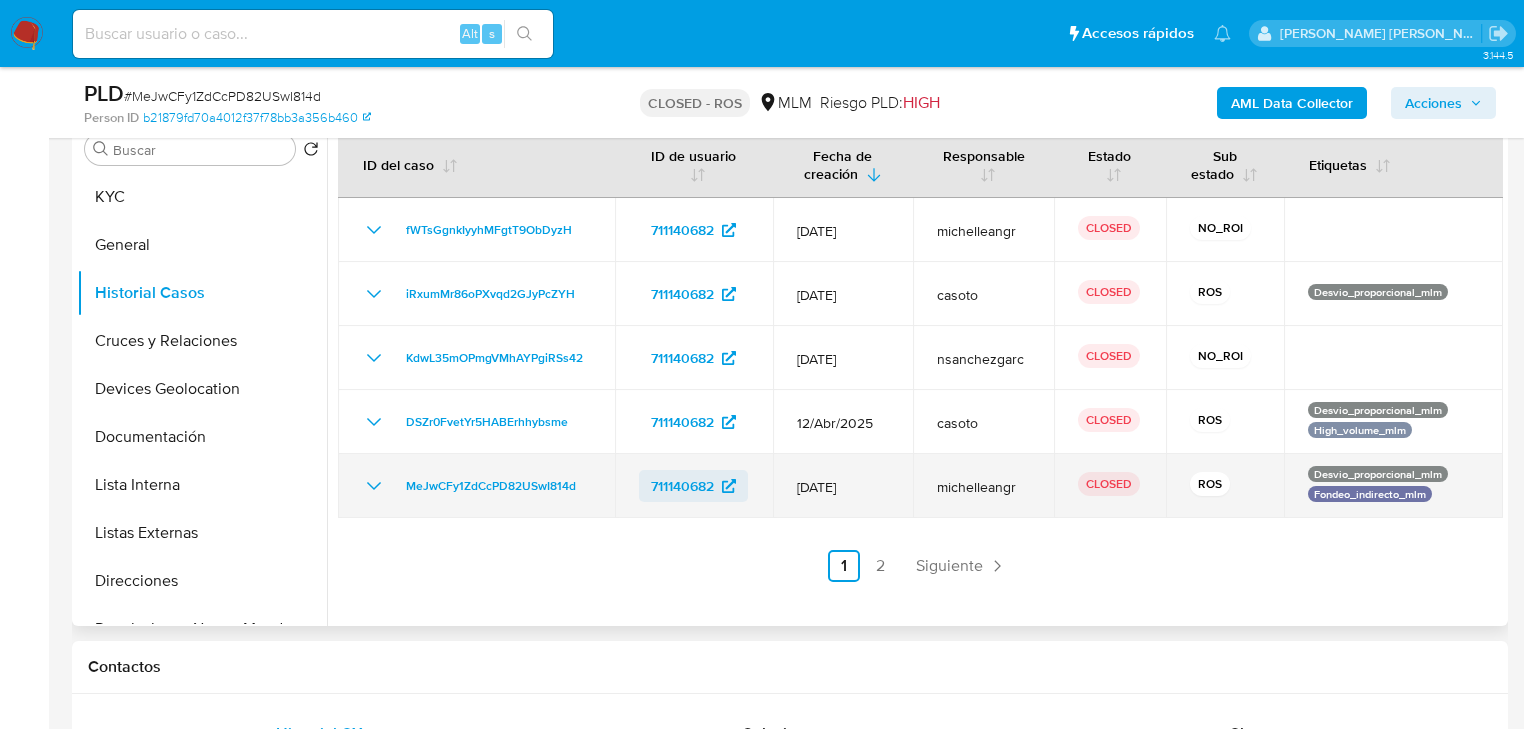 type 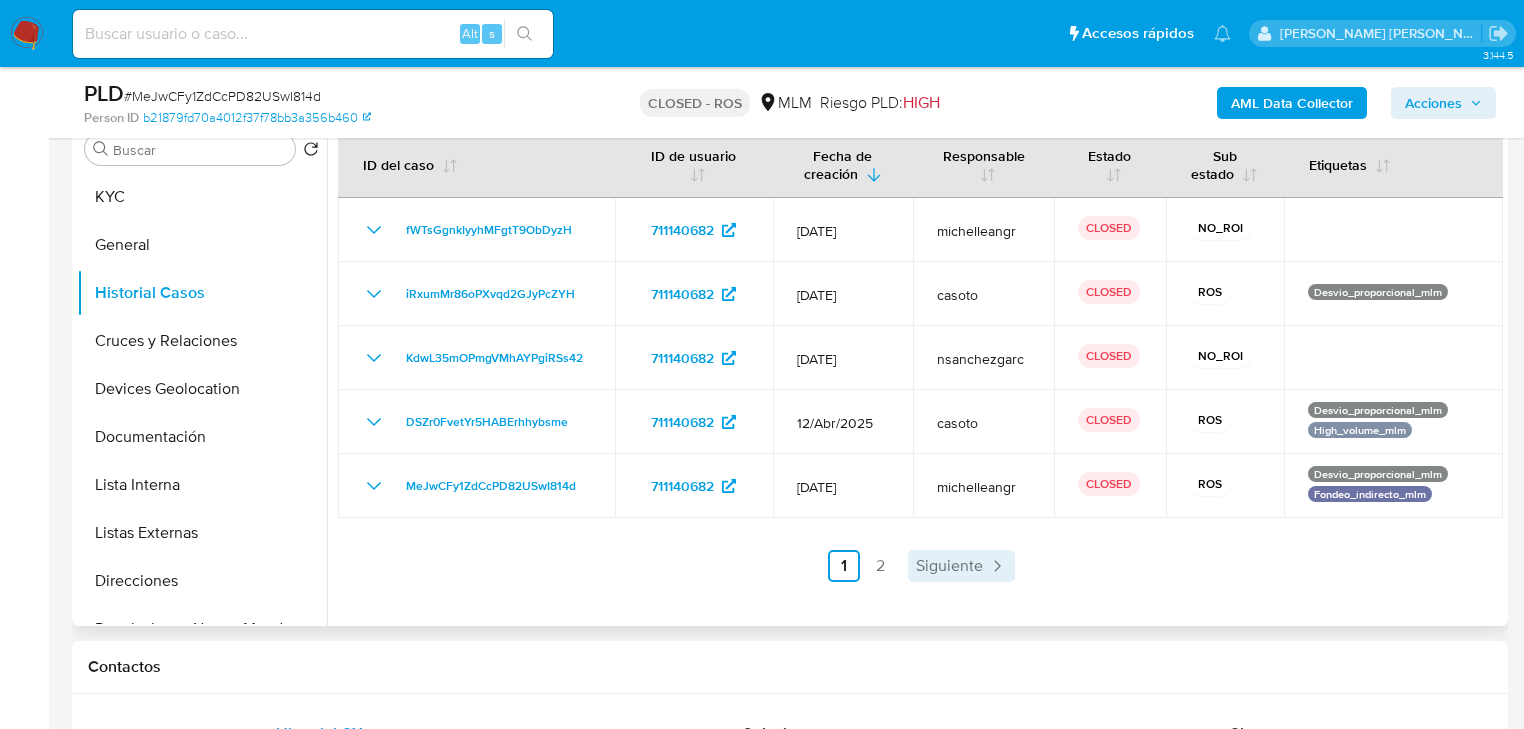 click on "Siguiente" at bounding box center (949, 566) 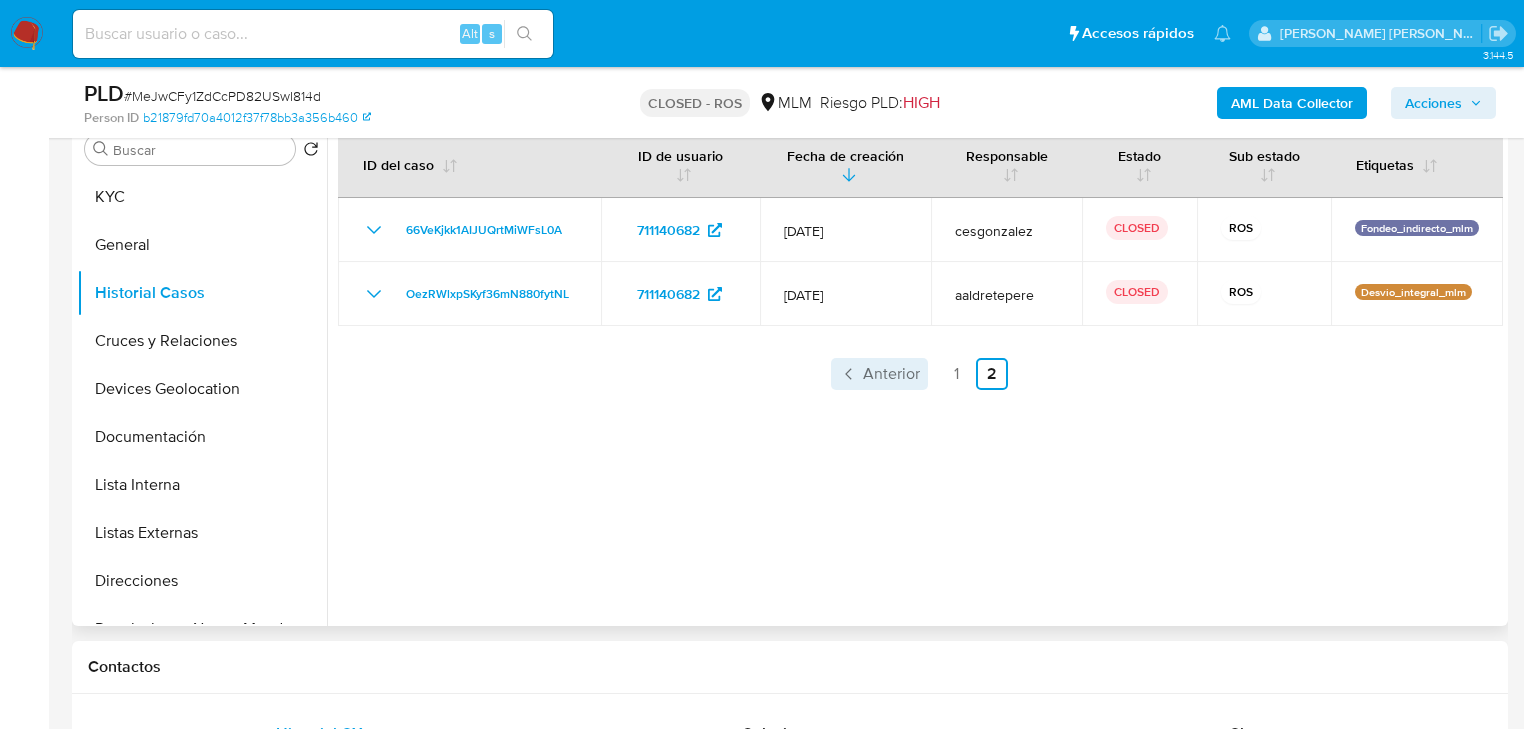 click on "Anterior" at bounding box center (891, 374) 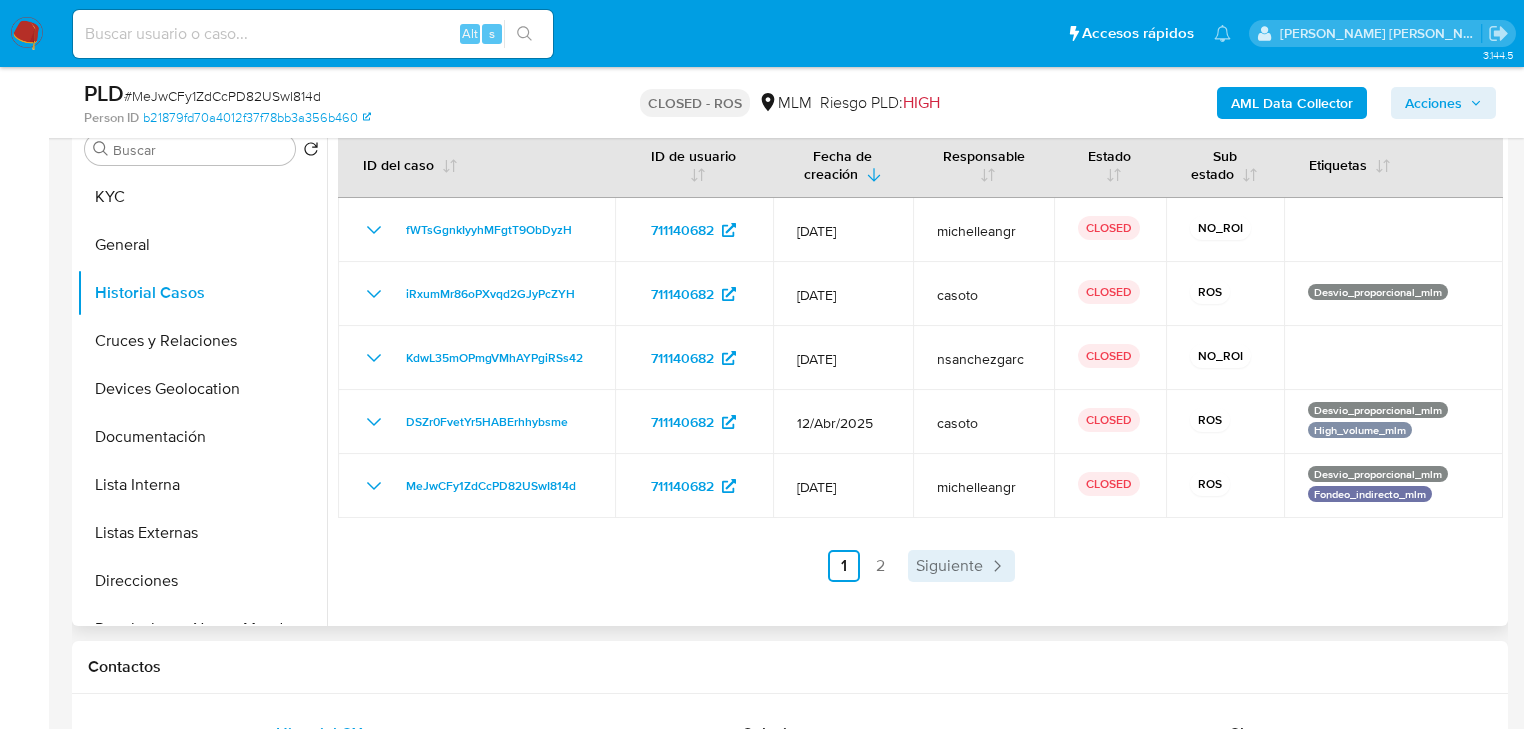 click on "Siguiente" at bounding box center [949, 566] 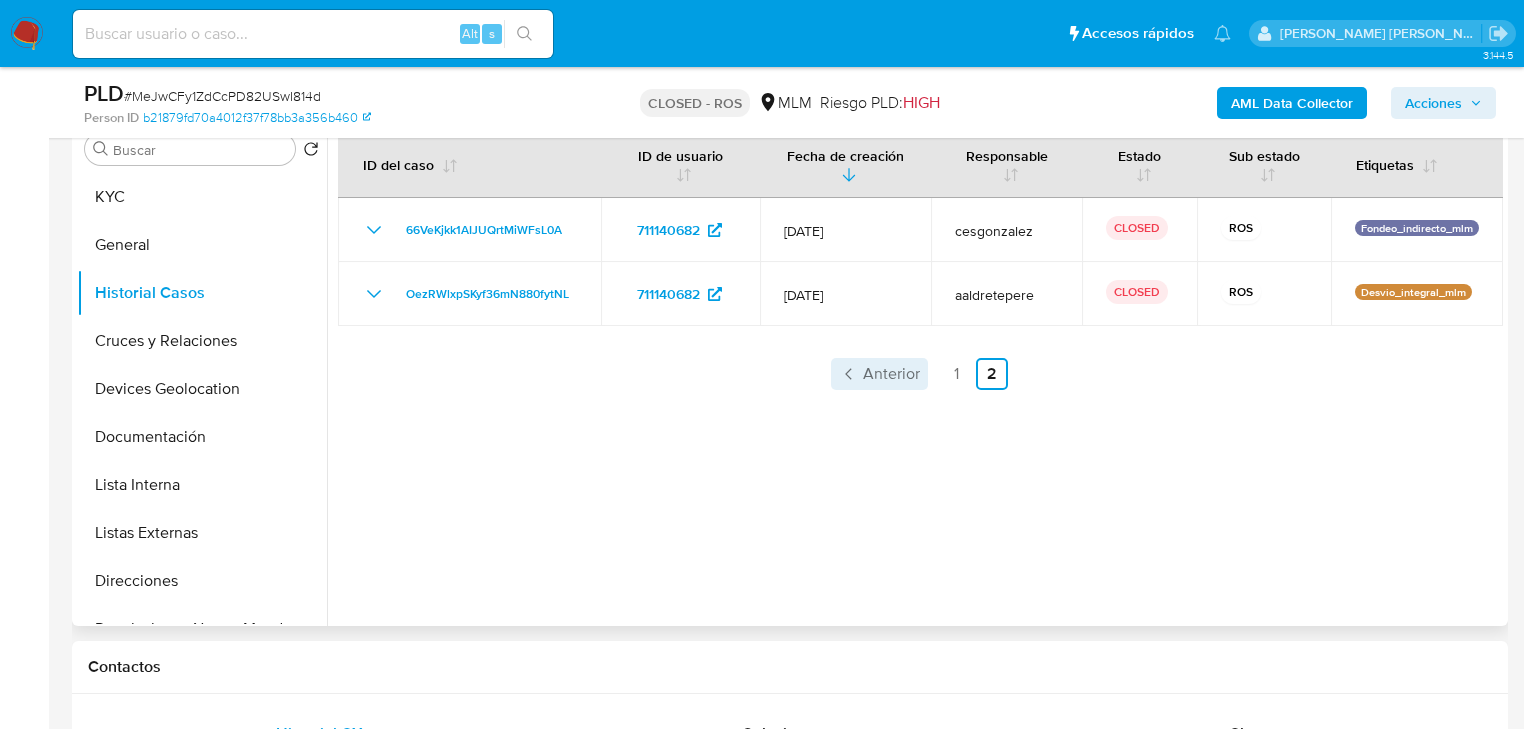 click on "Anterior" at bounding box center [891, 374] 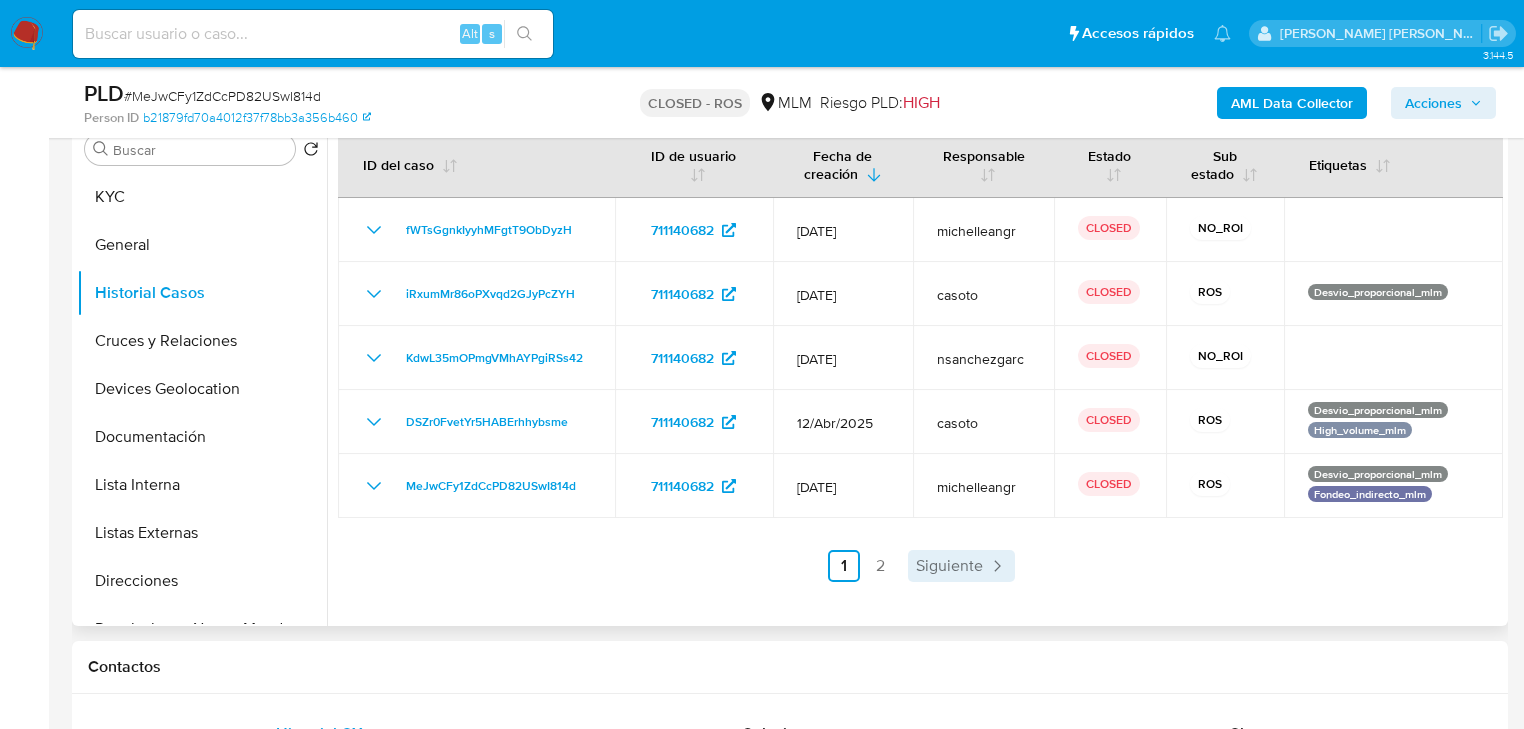 click on "Siguiente" at bounding box center [949, 566] 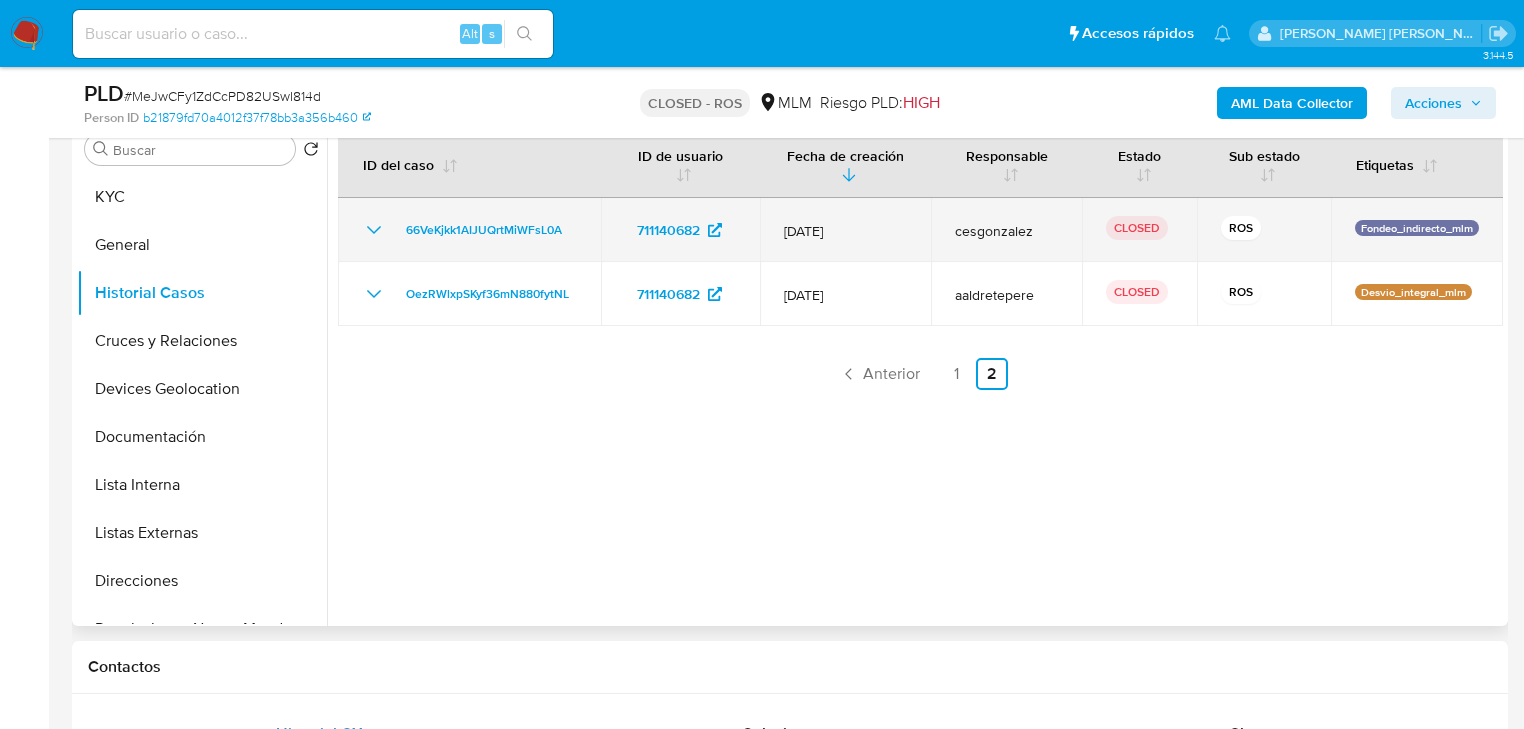 click on "66VeKjkk1AIJUQrtMiWFsL0A" at bounding box center [469, 230] 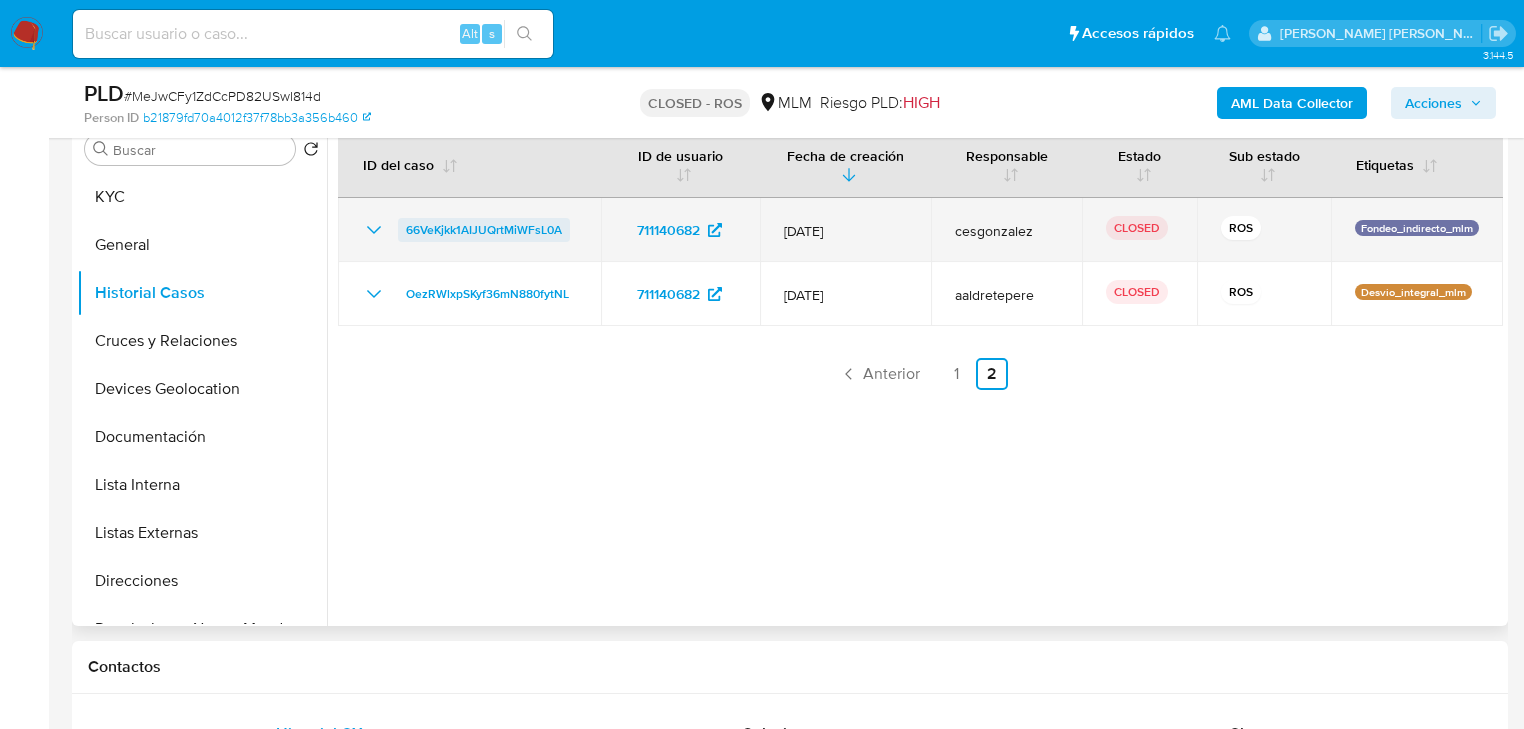 click on "66VeKjkk1AIJUQrtMiWFsL0A" at bounding box center [484, 230] 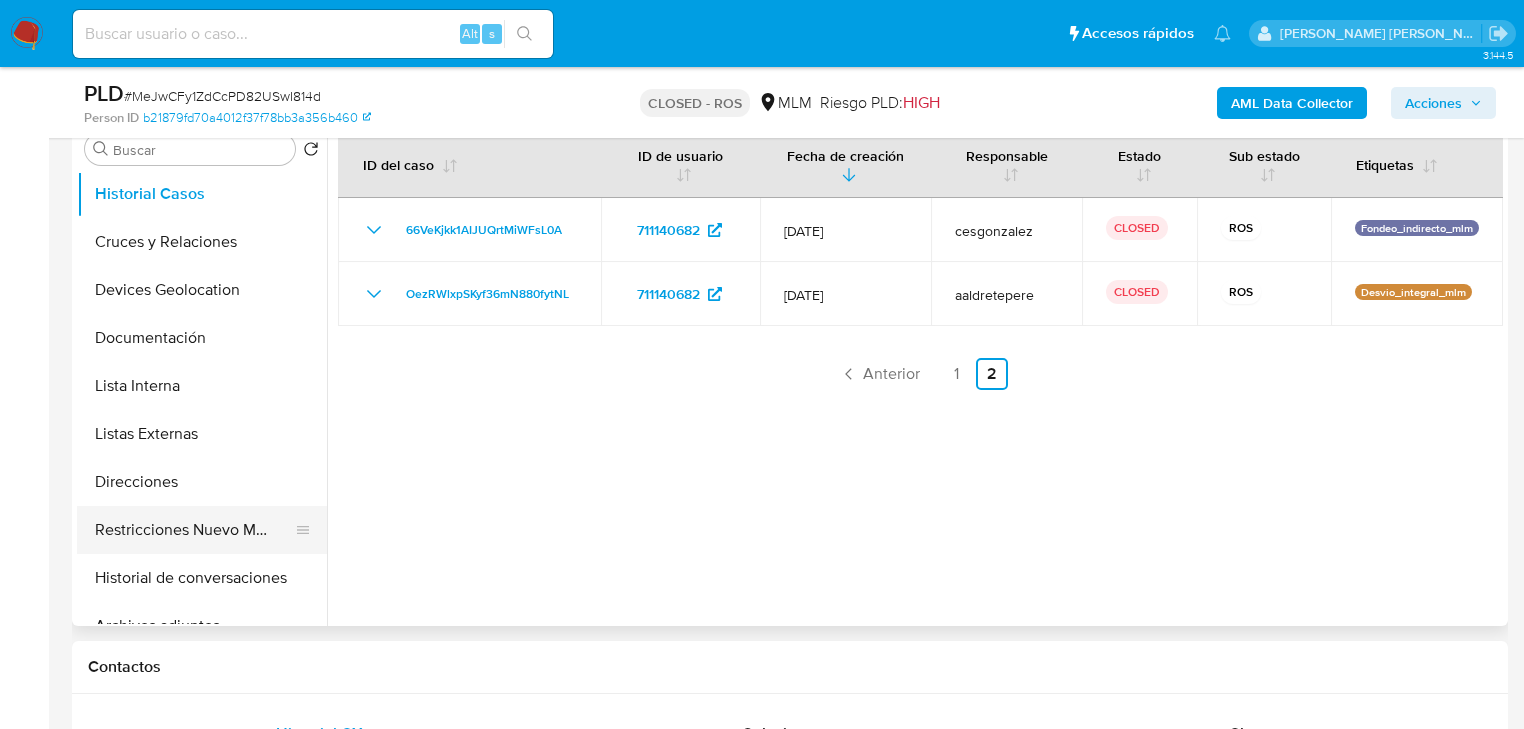 scroll, scrollTop: 240, scrollLeft: 0, axis: vertical 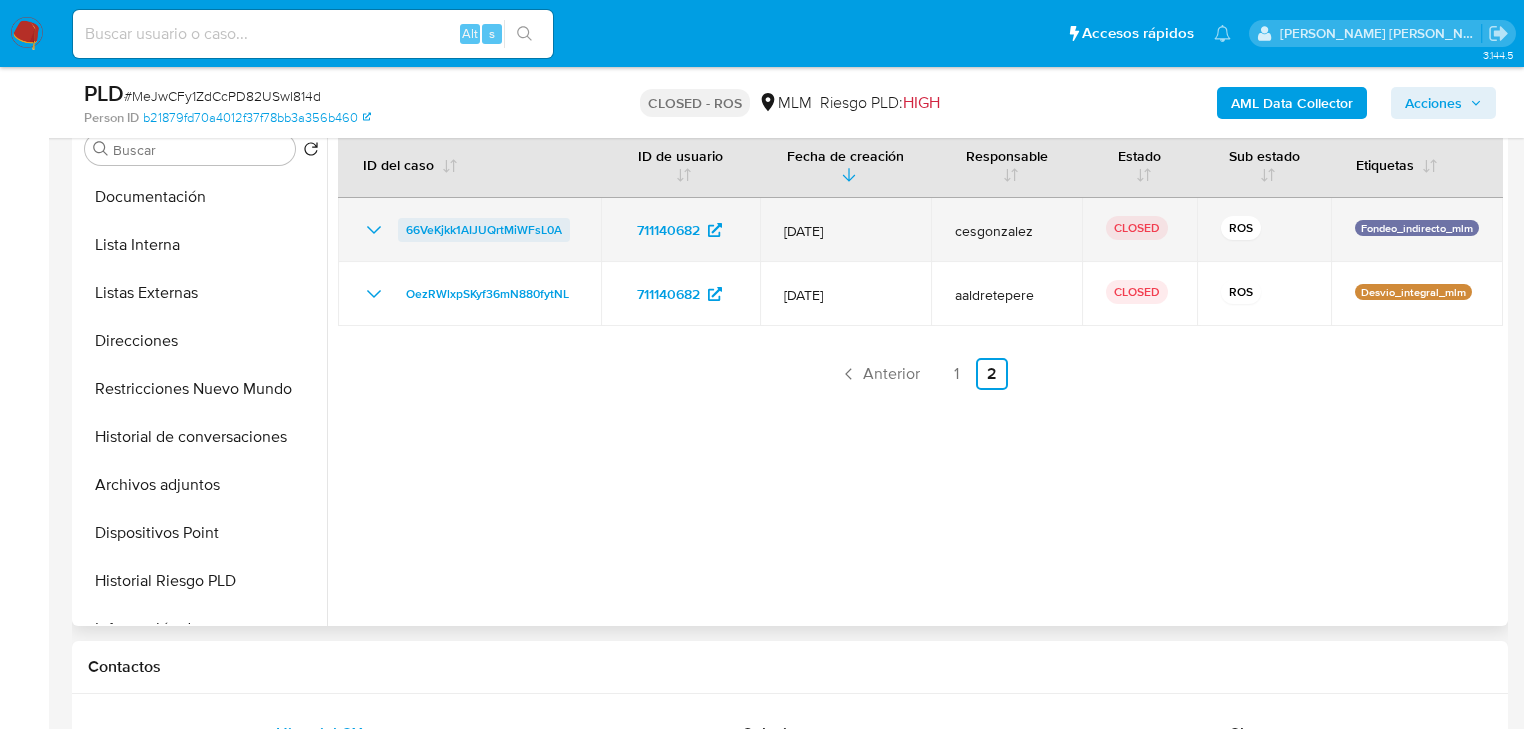 click on "66VeKjkk1AIJUQrtMiWFsL0A" at bounding box center (484, 230) 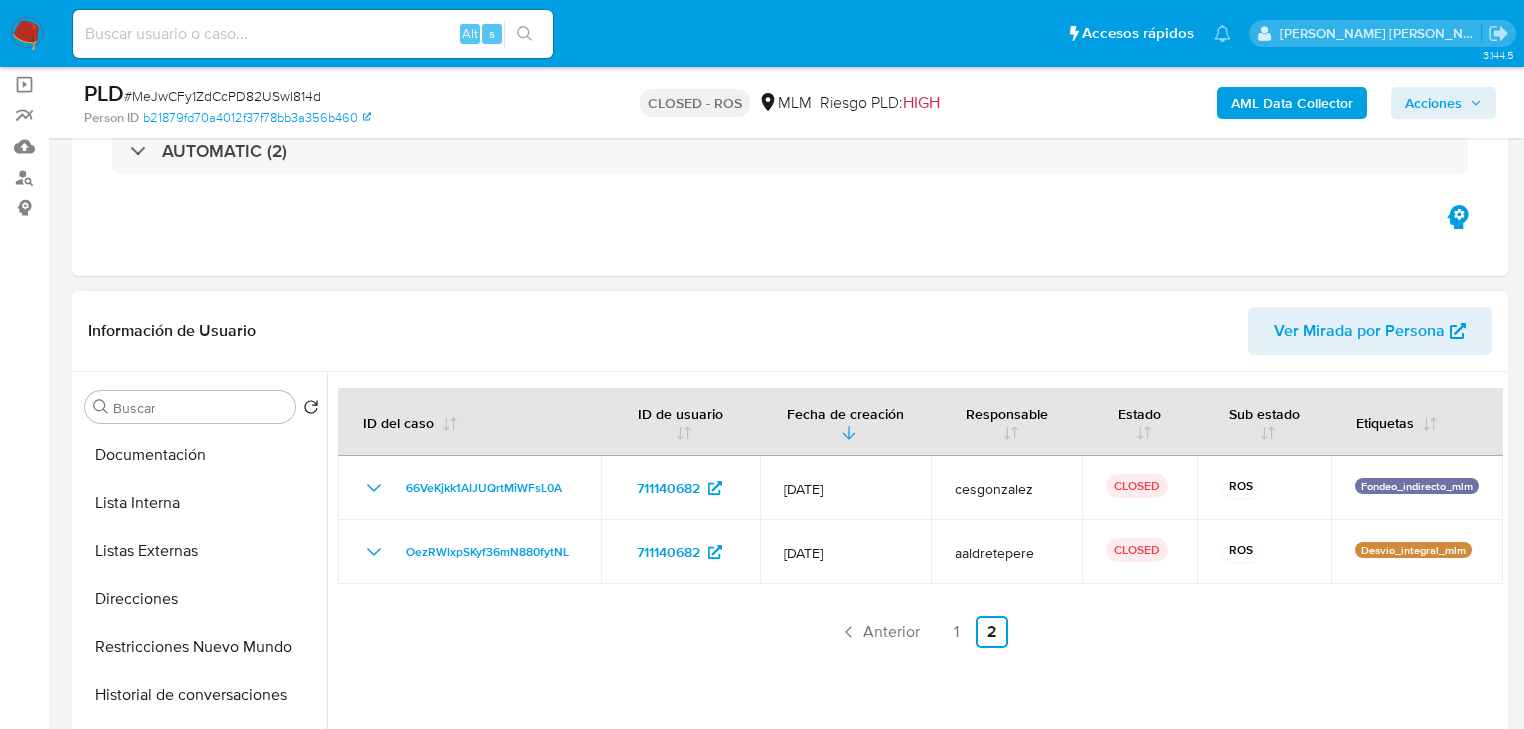 scroll, scrollTop: 240, scrollLeft: 0, axis: vertical 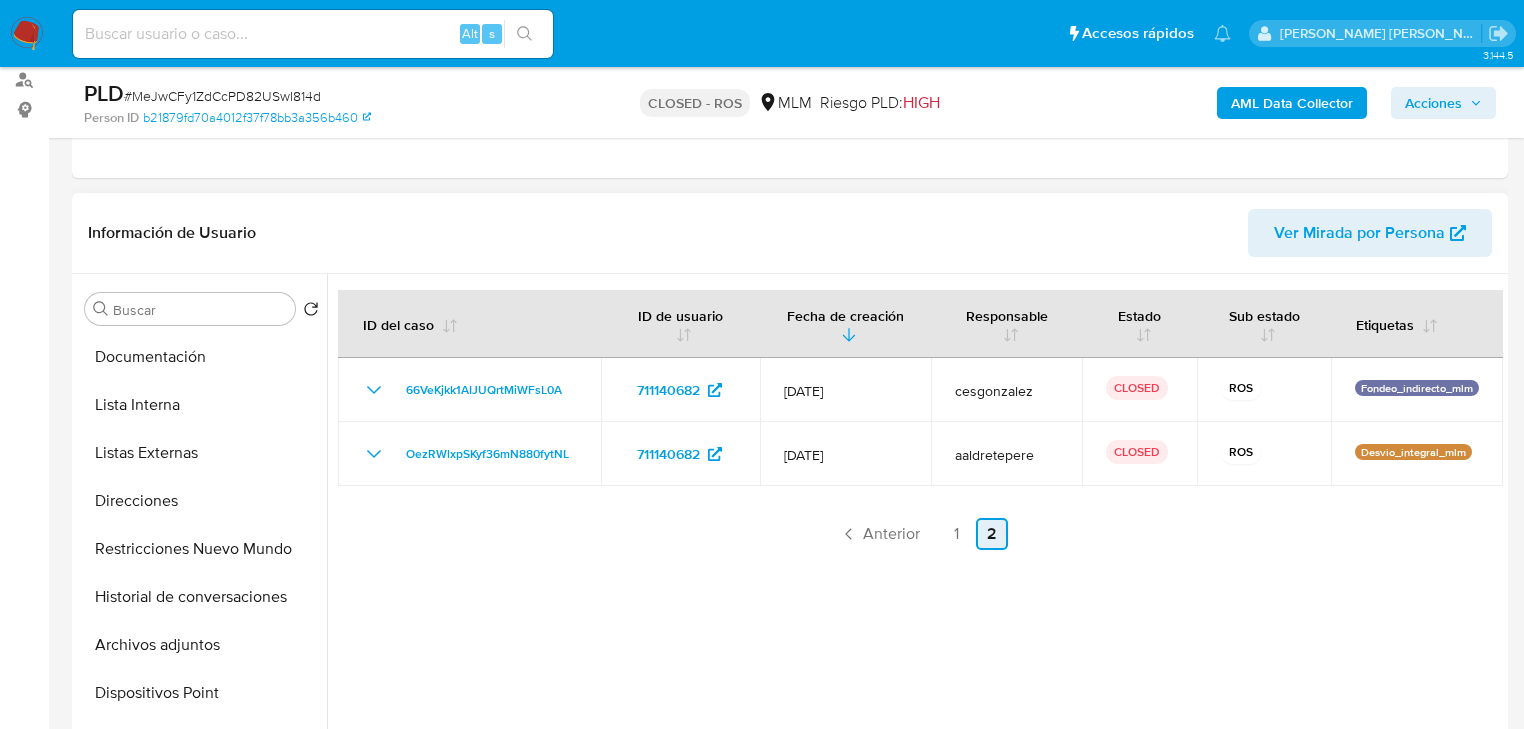 click on "Anterior" at bounding box center (891, 534) 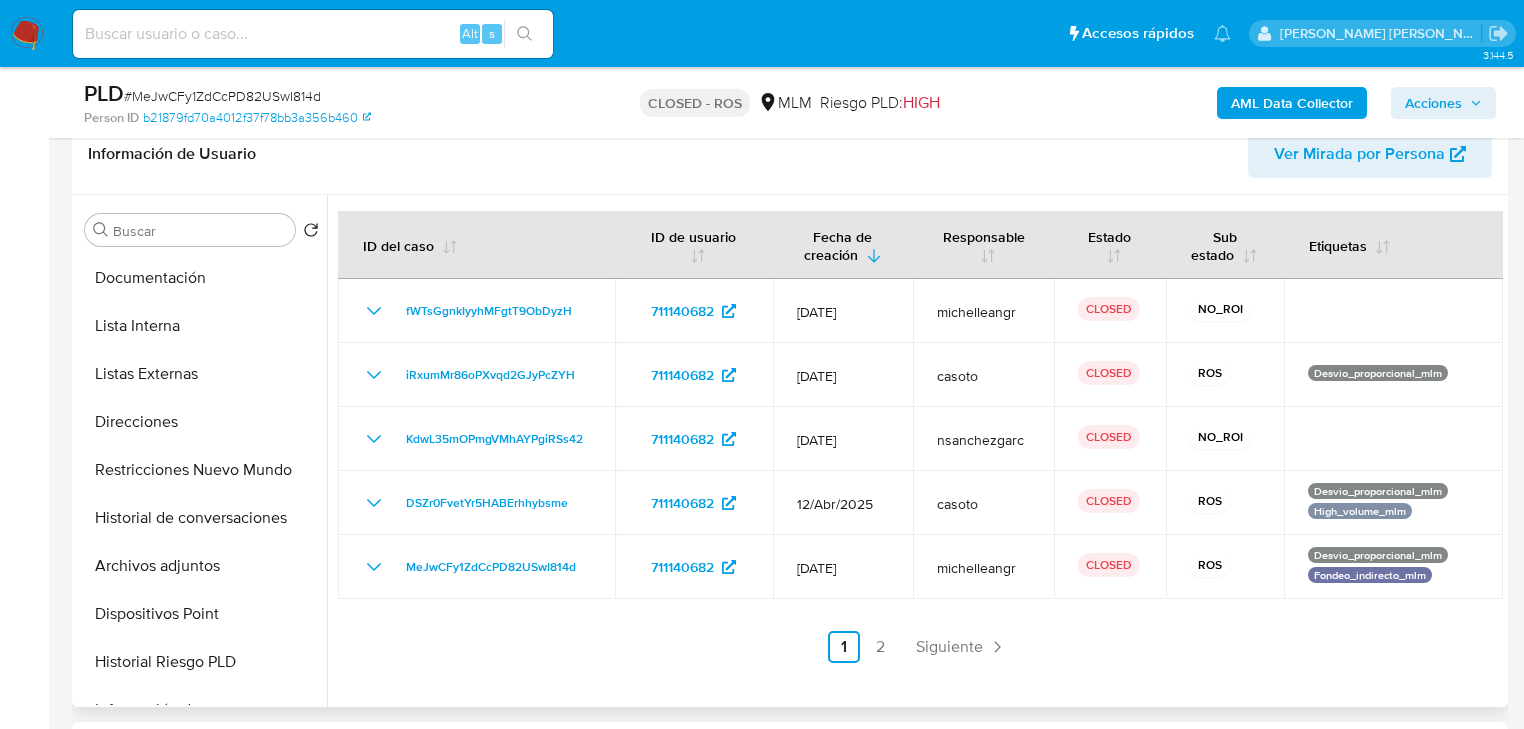 scroll, scrollTop: 480, scrollLeft: 0, axis: vertical 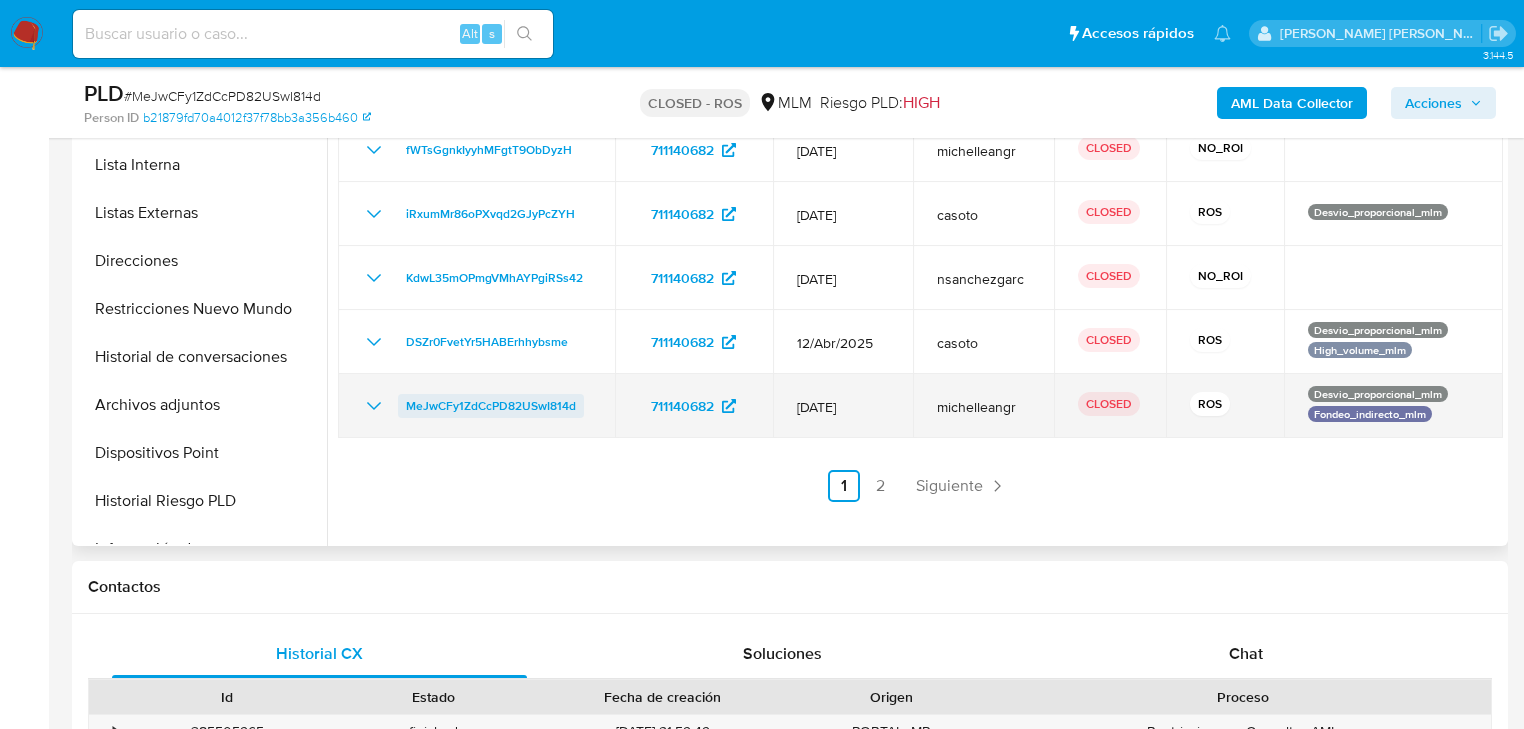 click on "MeJwCFy1ZdCcPD82USwI814d" at bounding box center [491, 406] 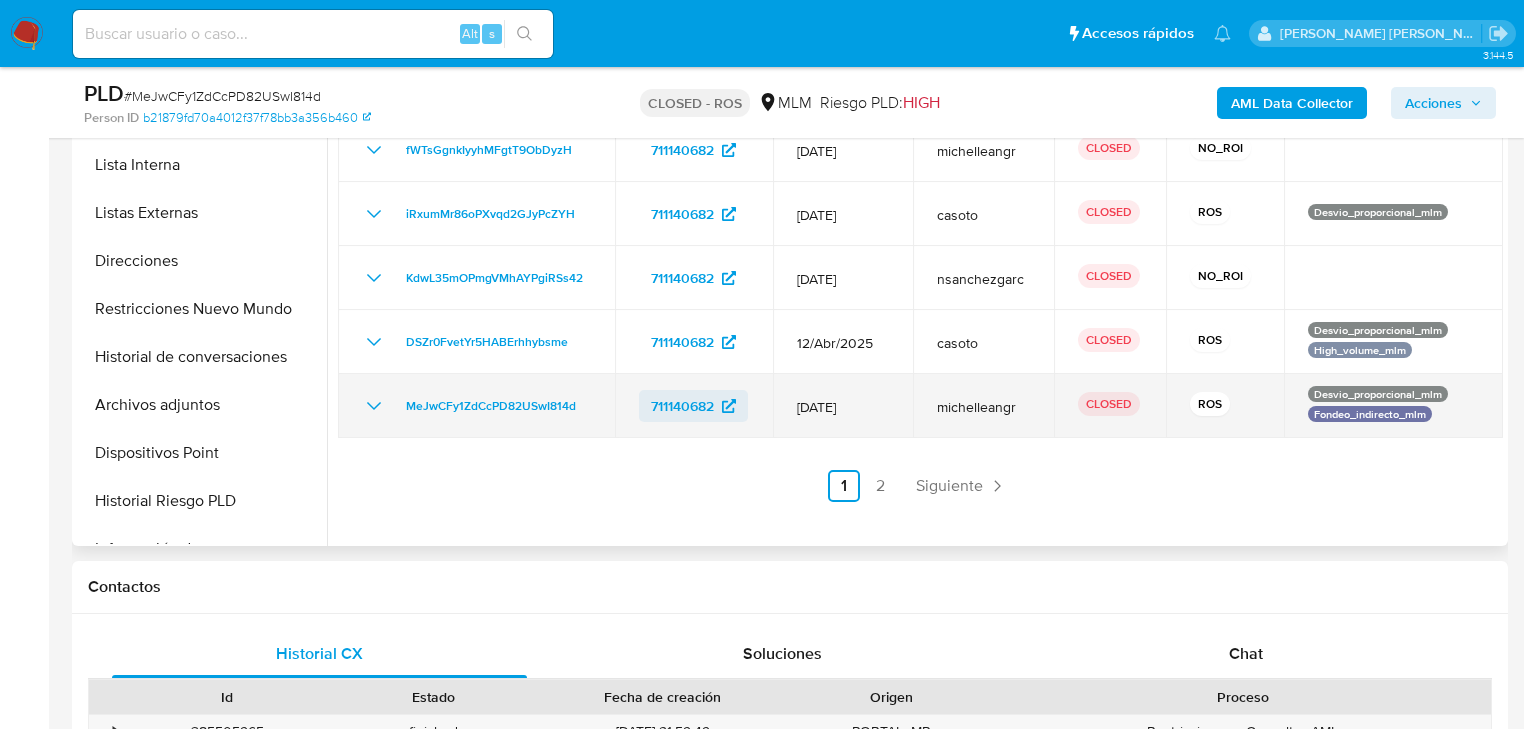 drag, startPoint x: 909, startPoint y: 426, endPoint x: 723, endPoint y: 428, distance: 186.01076 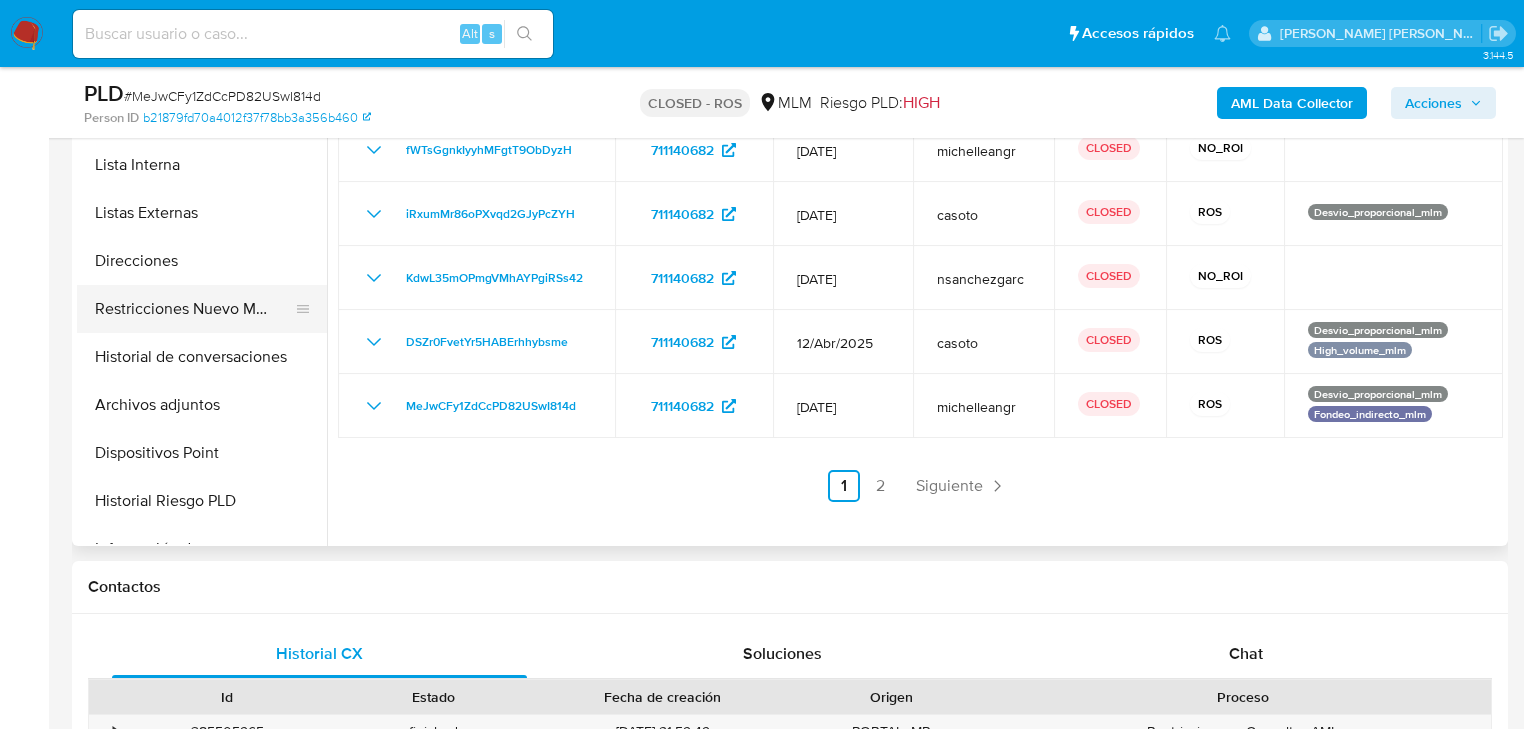 click on "Restricciones Nuevo Mundo" at bounding box center (194, 309) 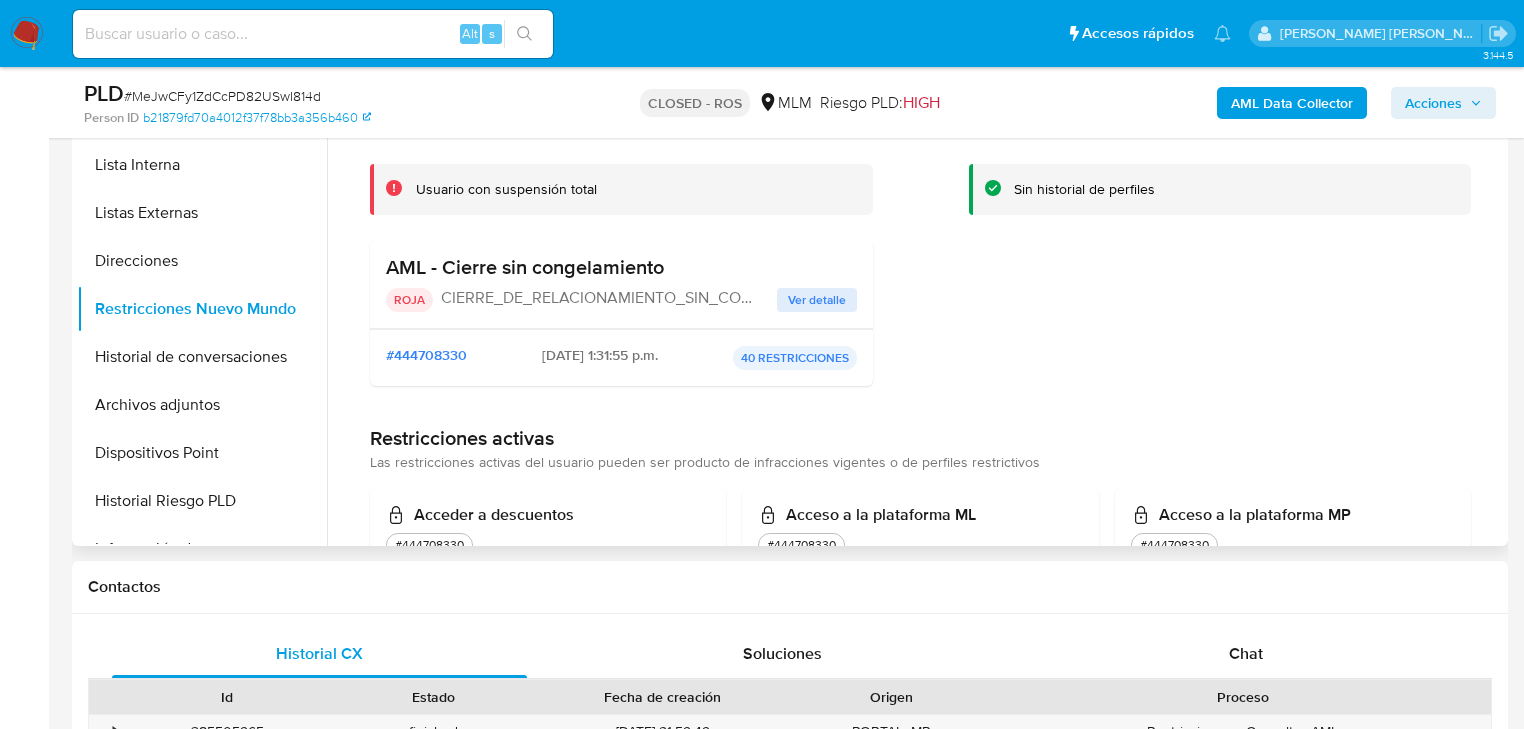 click on "Ver detalle" at bounding box center (817, 300) 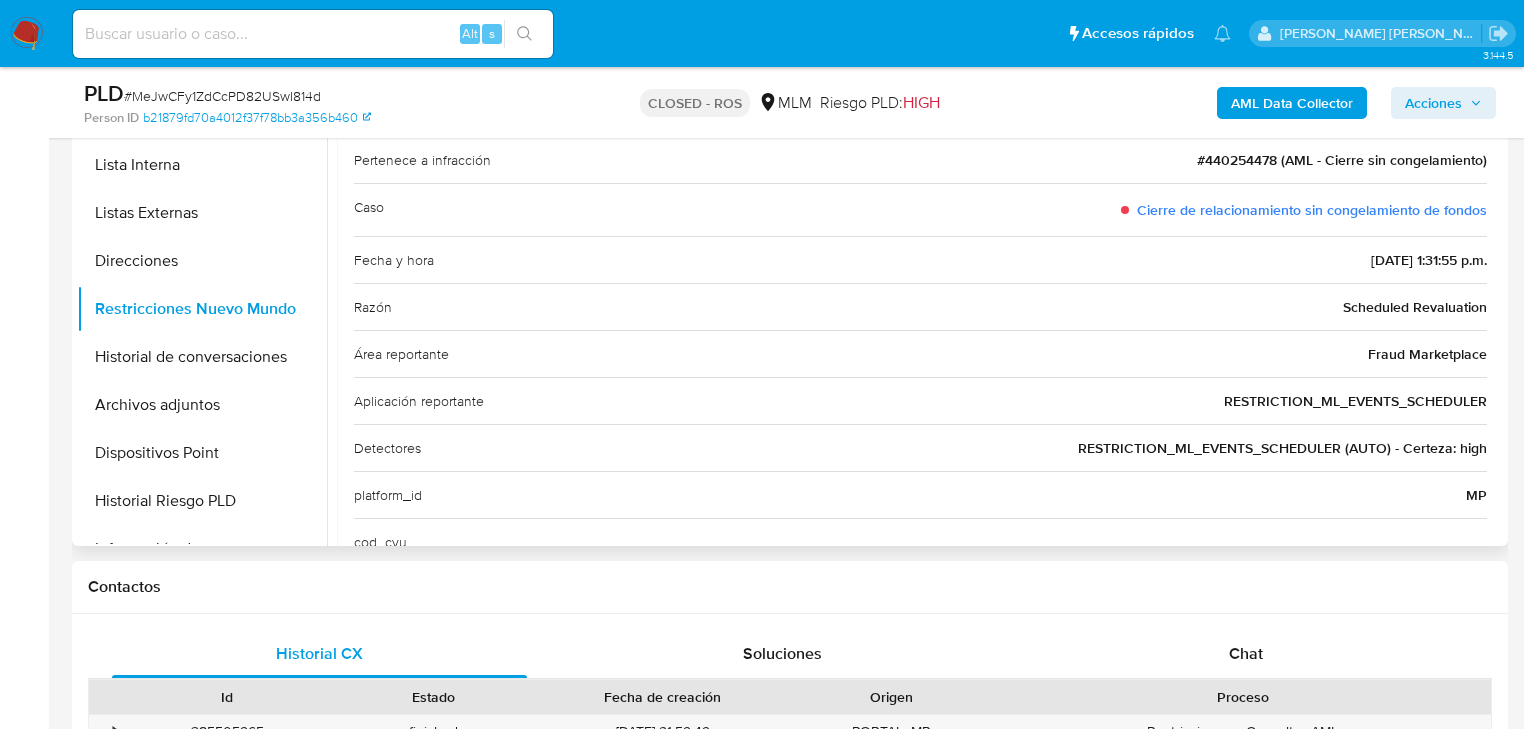 scroll, scrollTop: 0, scrollLeft: 0, axis: both 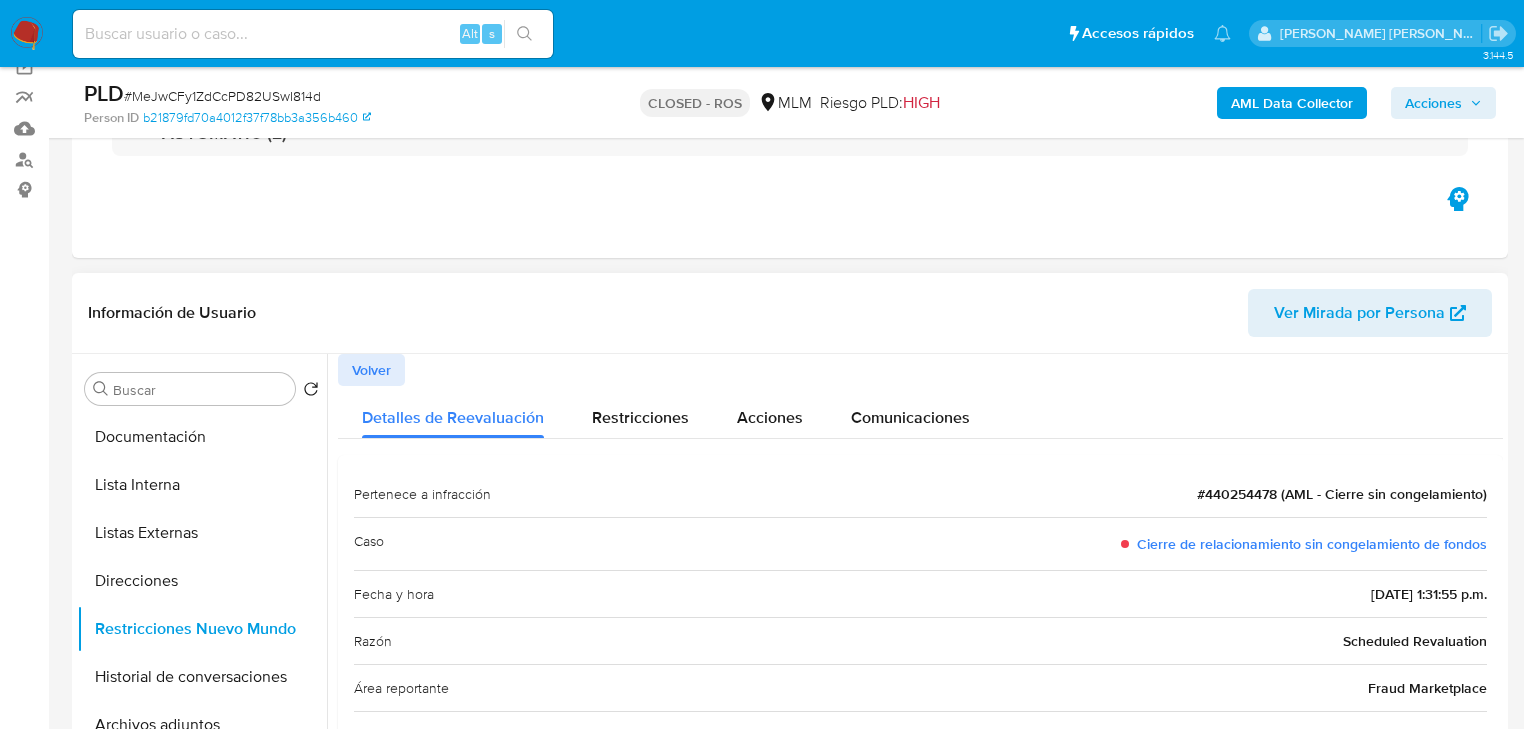click on "Volver" at bounding box center (371, 370) 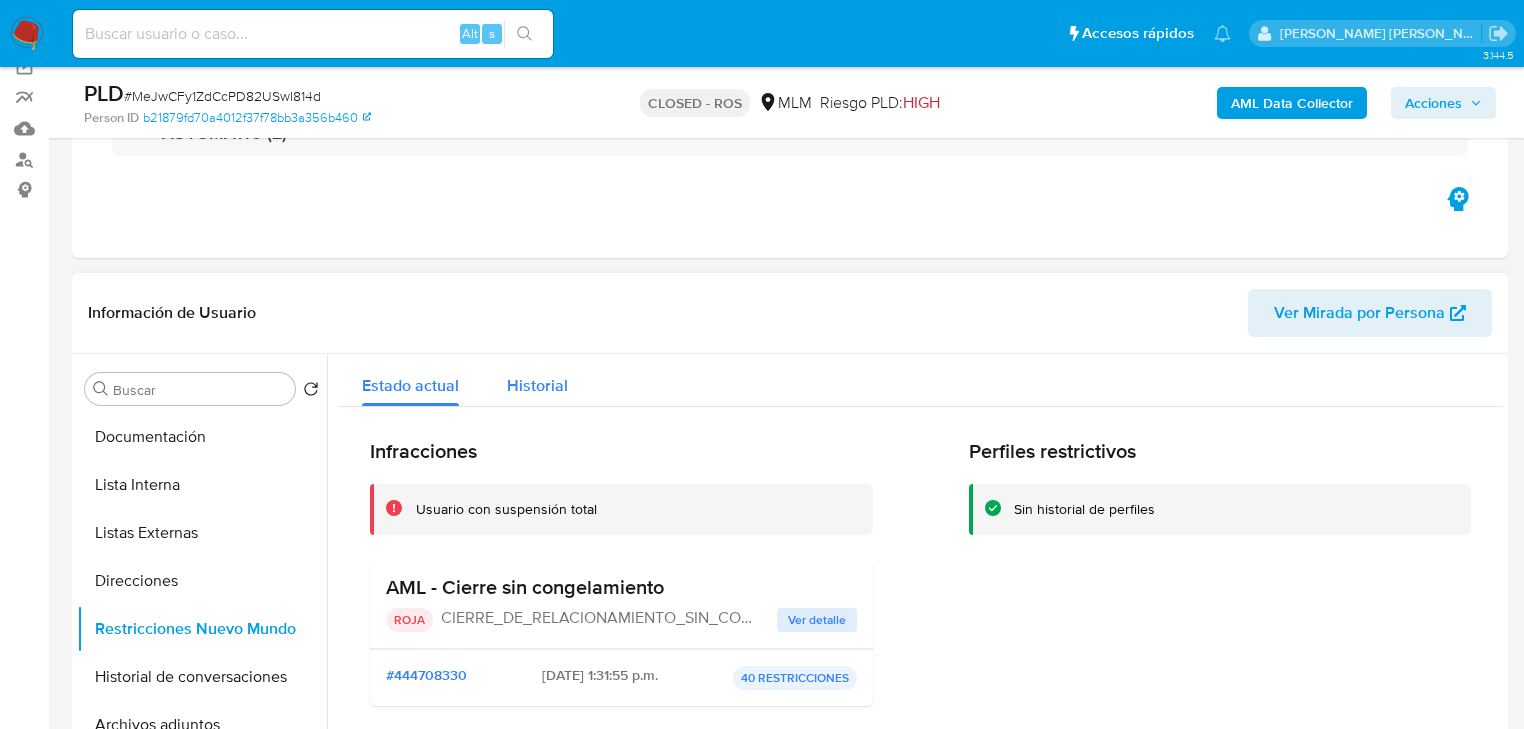 click on "Historial" at bounding box center [537, 385] 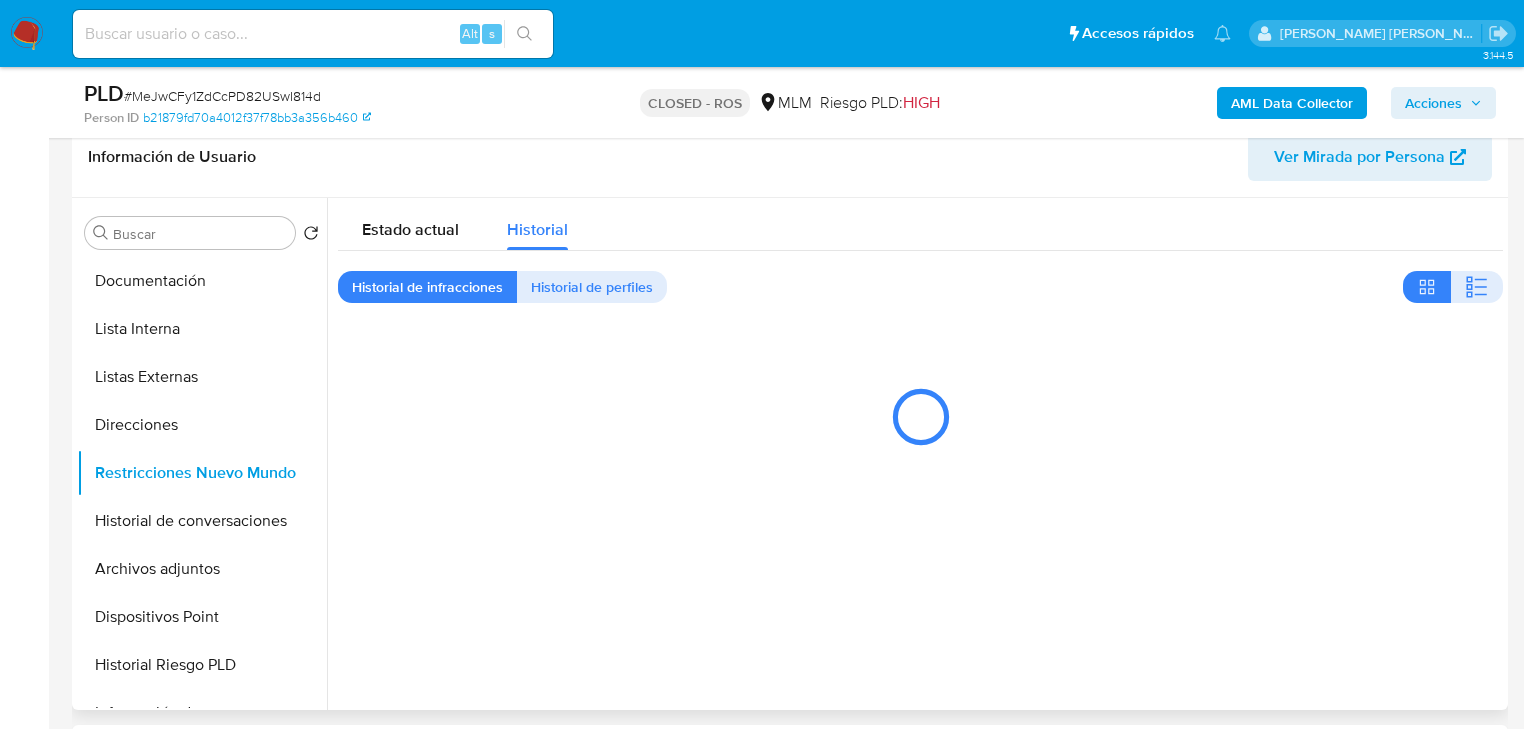 scroll, scrollTop: 400, scrollLeft: 0, axis: vertical 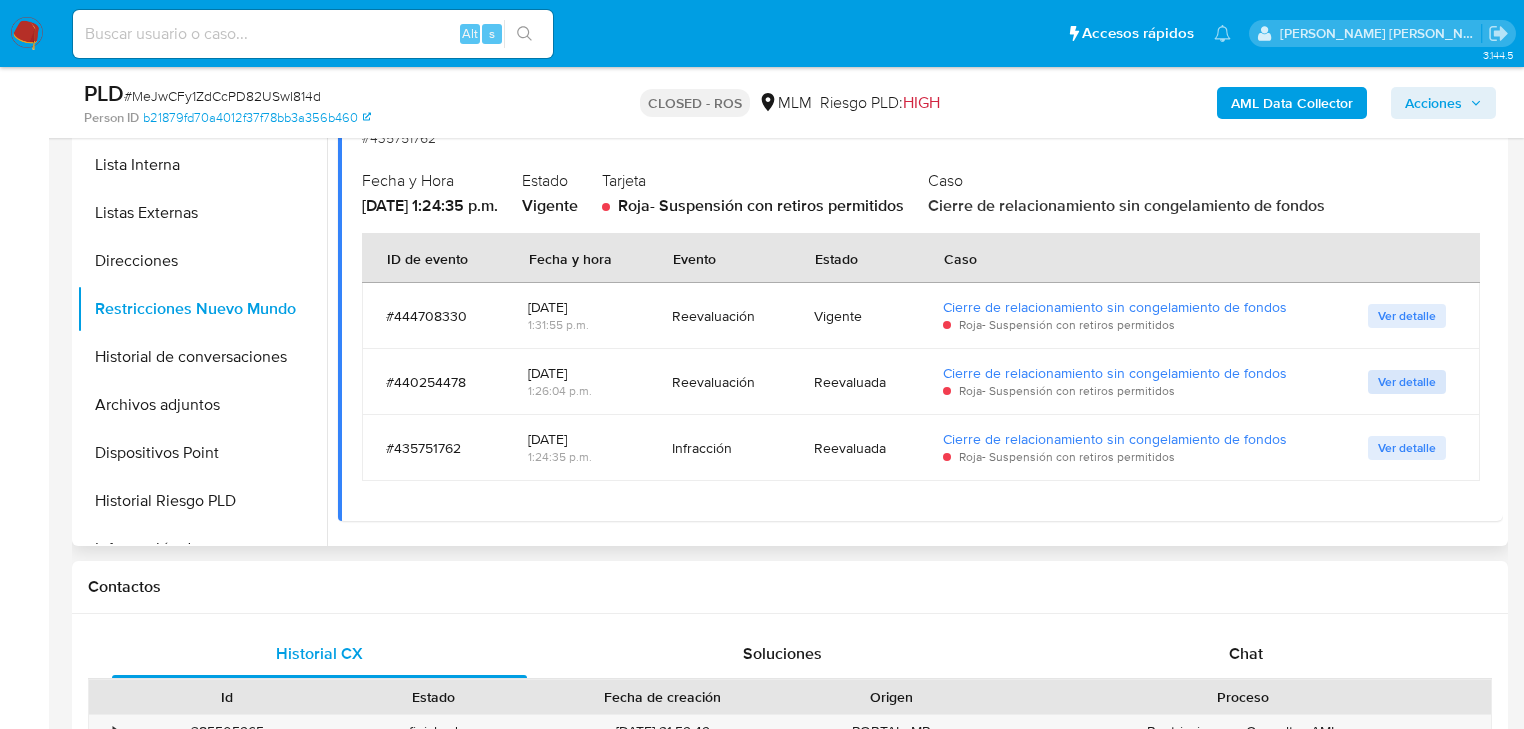 click on "Ver detalle" at bounding box center [1407, 382] 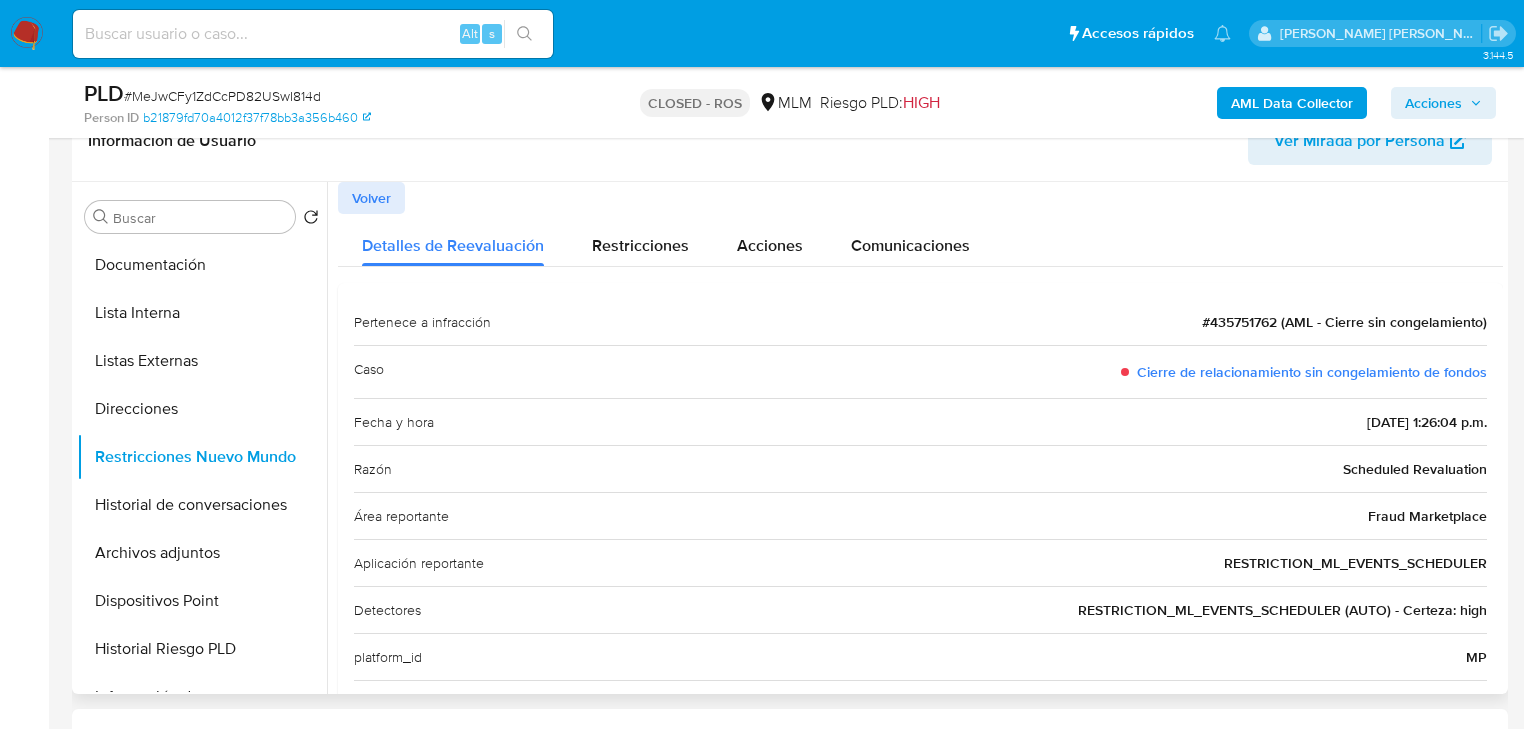 scroll, scrollTop: 320, scrollLeft: 0, axis: vertical 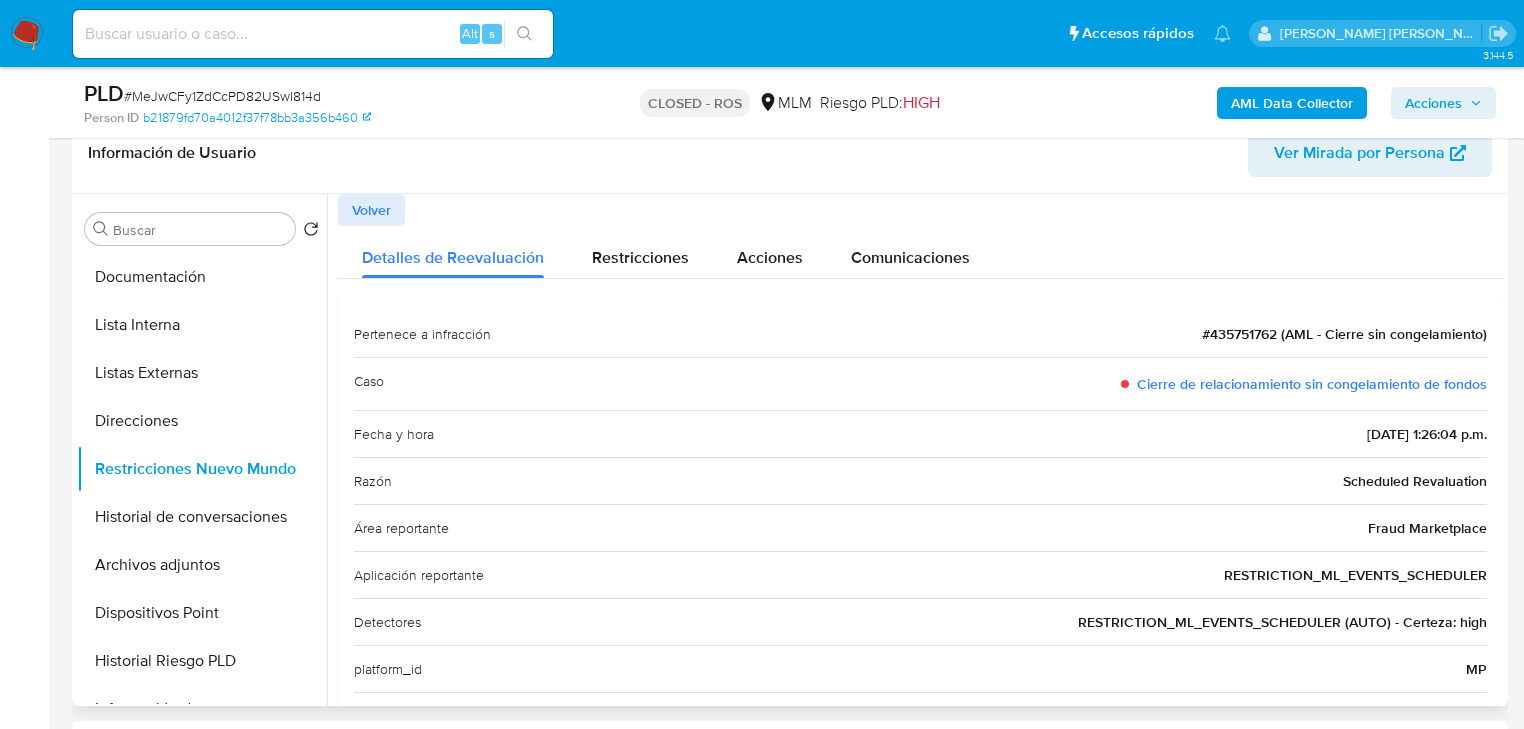 drag, startPoint x: 360, startPoint y: 215, endPoint x: 783, endPoint y: 303, distance: 432.0567 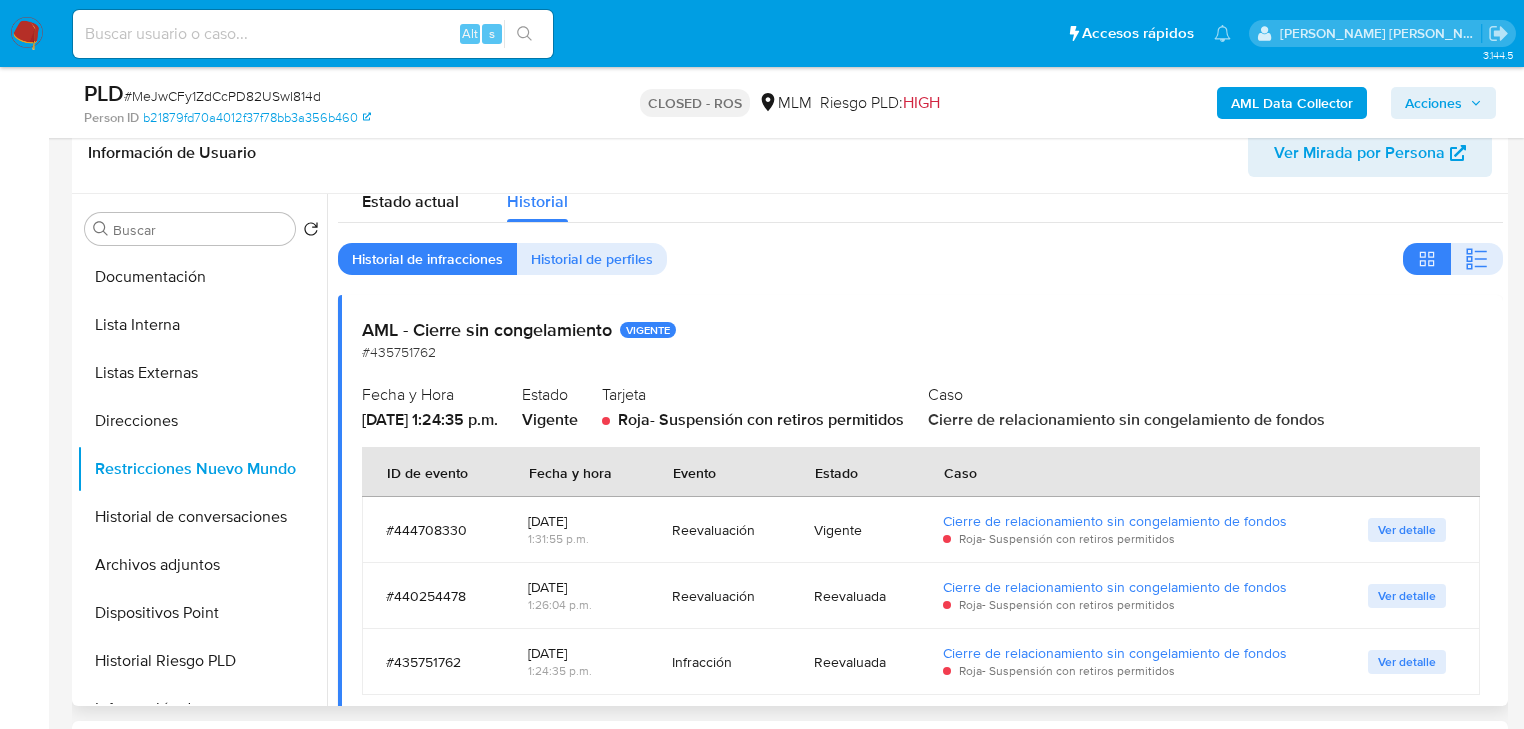 scroll, scrollTop: 0, scrollLeft: 0, axis: both 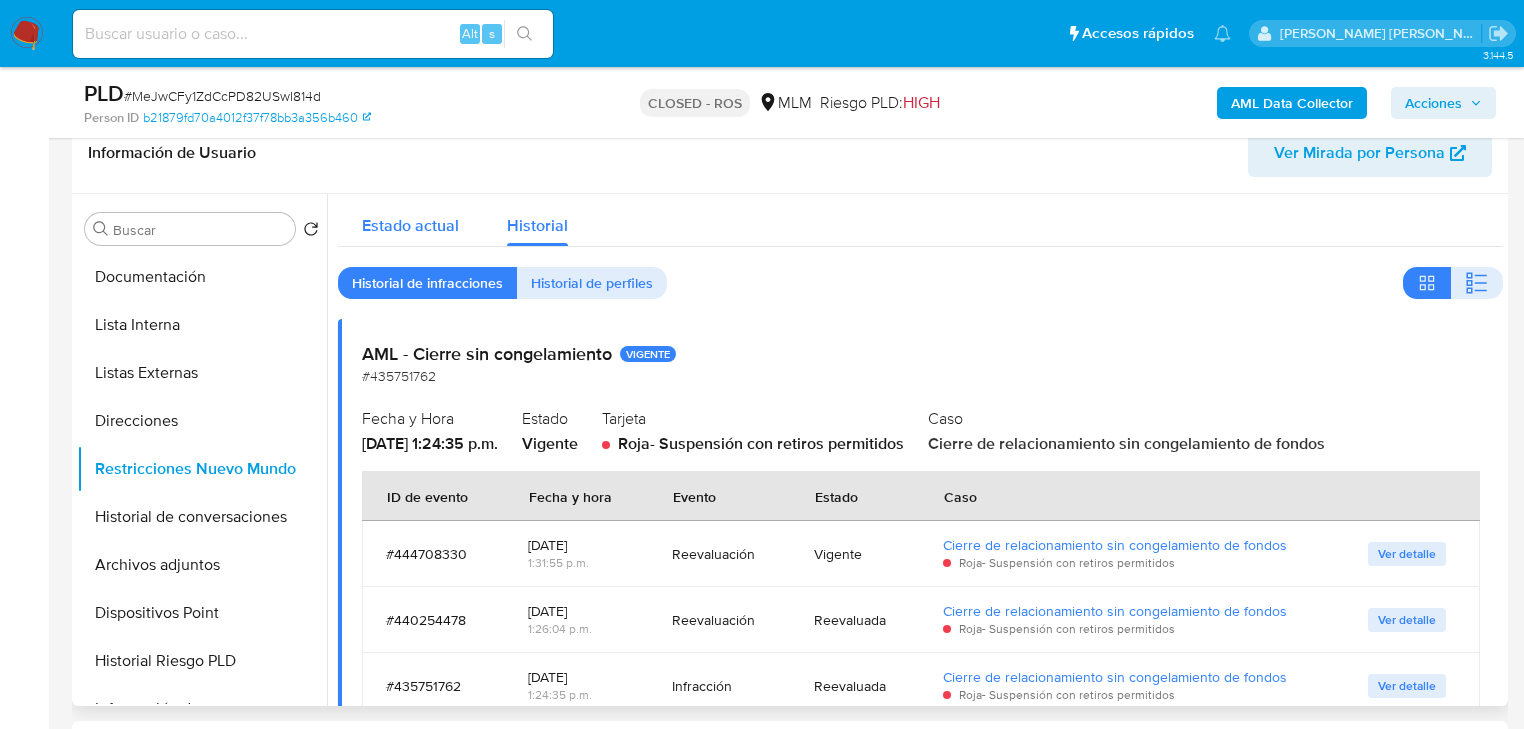 click on "Estado actual" at bounding box center (410, 225) 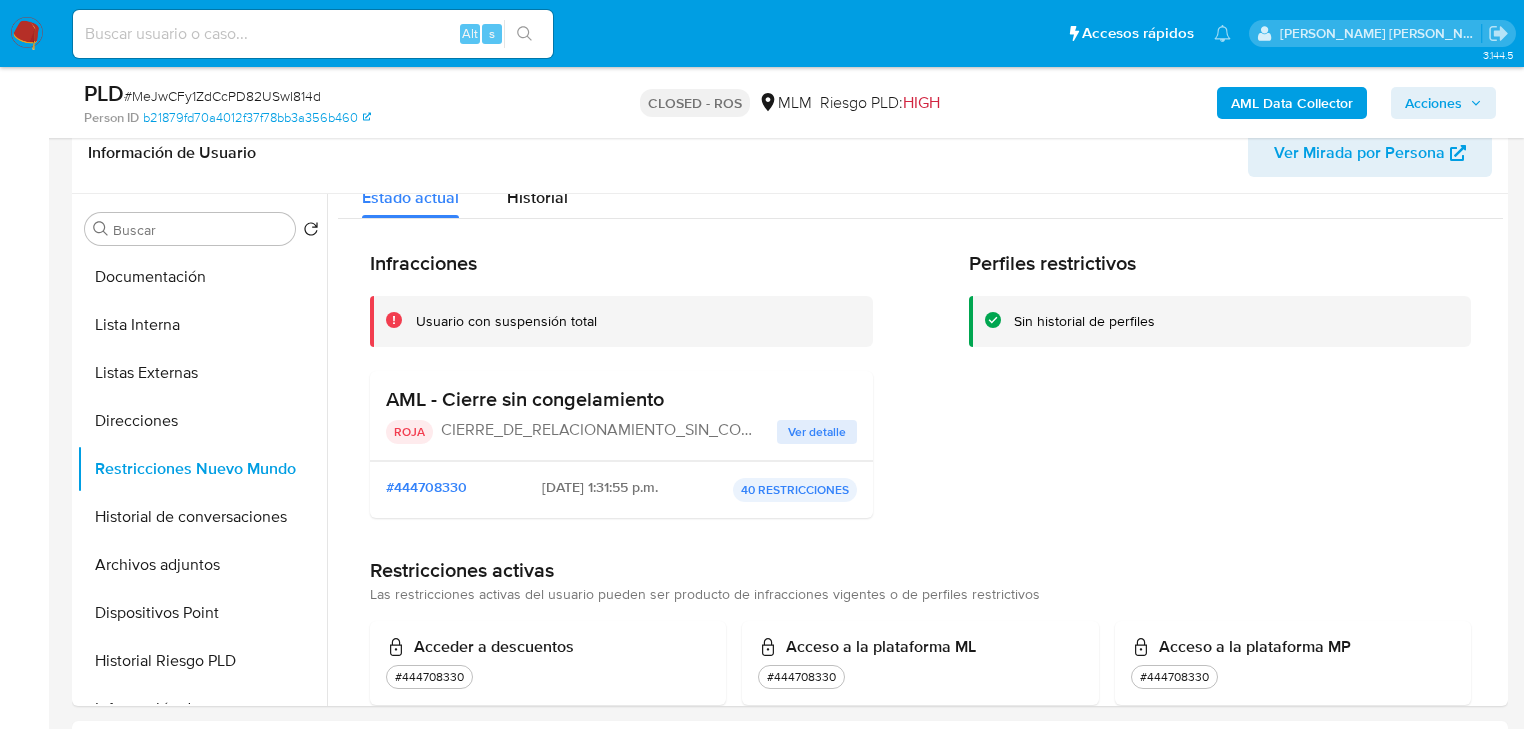 scroll, scrollTop: 0, scrollLeft: 0, axis: both 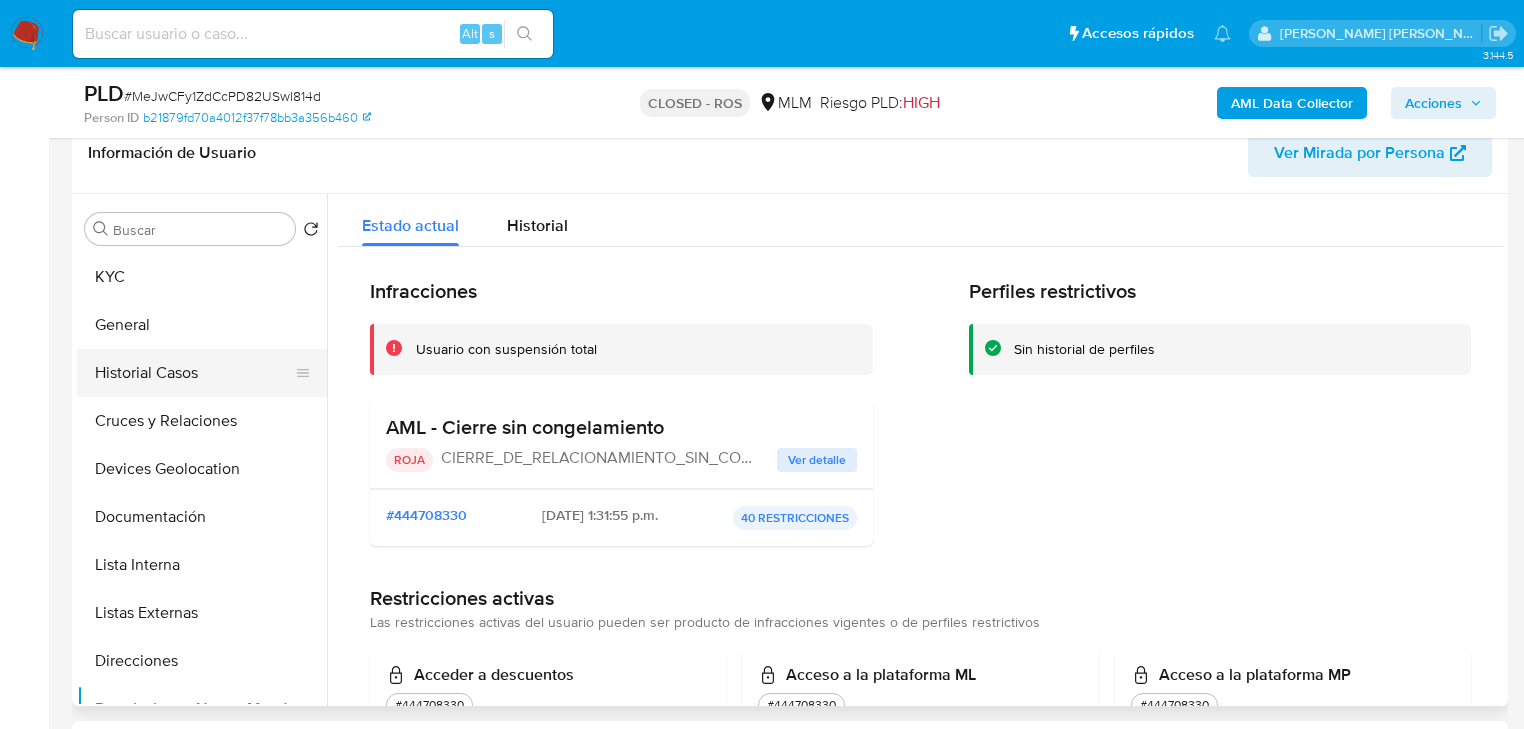 drag, startPoint x: 192, startPoint y: 380, endPoint x: 240, endPoint y: 378, distance: 48.04165 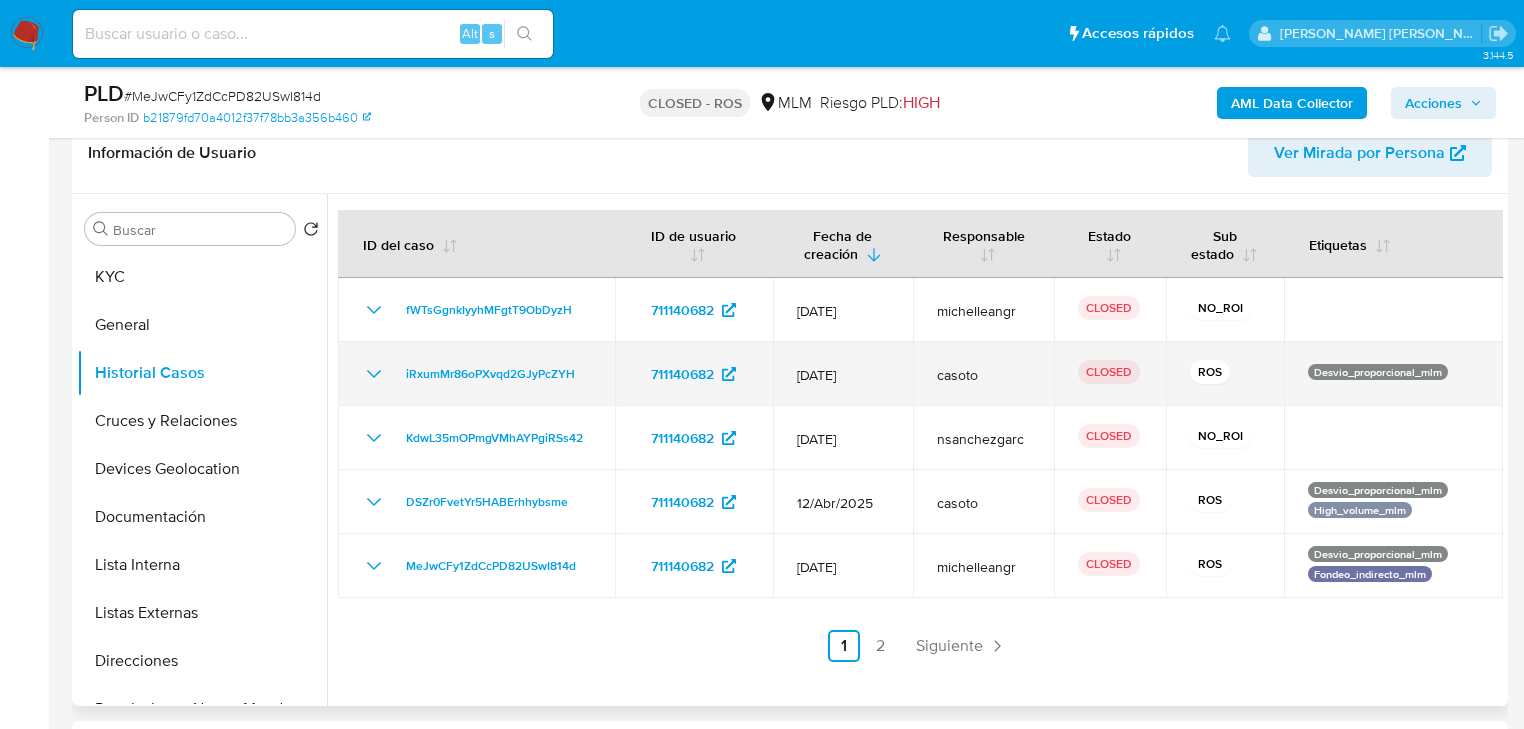 click 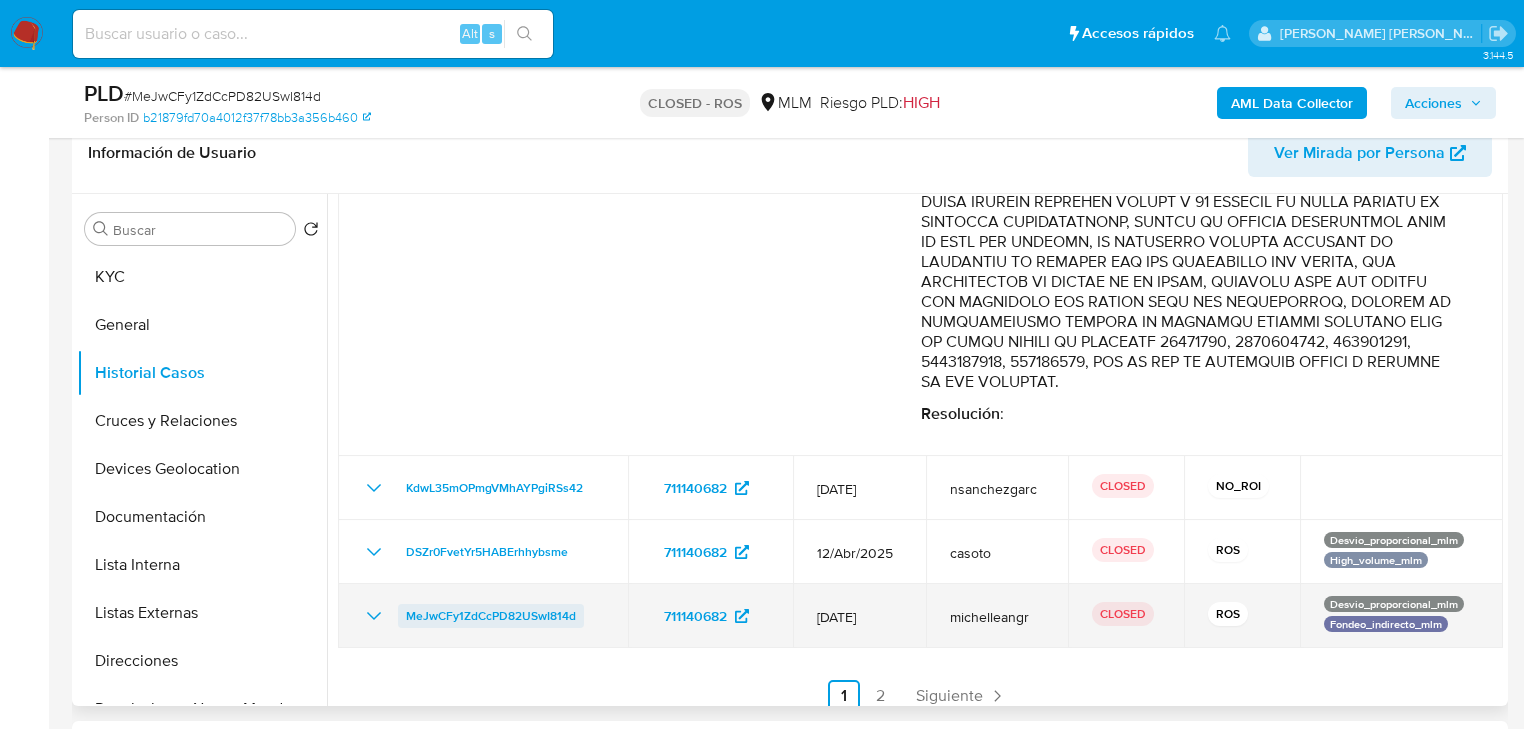 scroll, scrollTop: 2101, scrollLeft: 0, axis: vertical 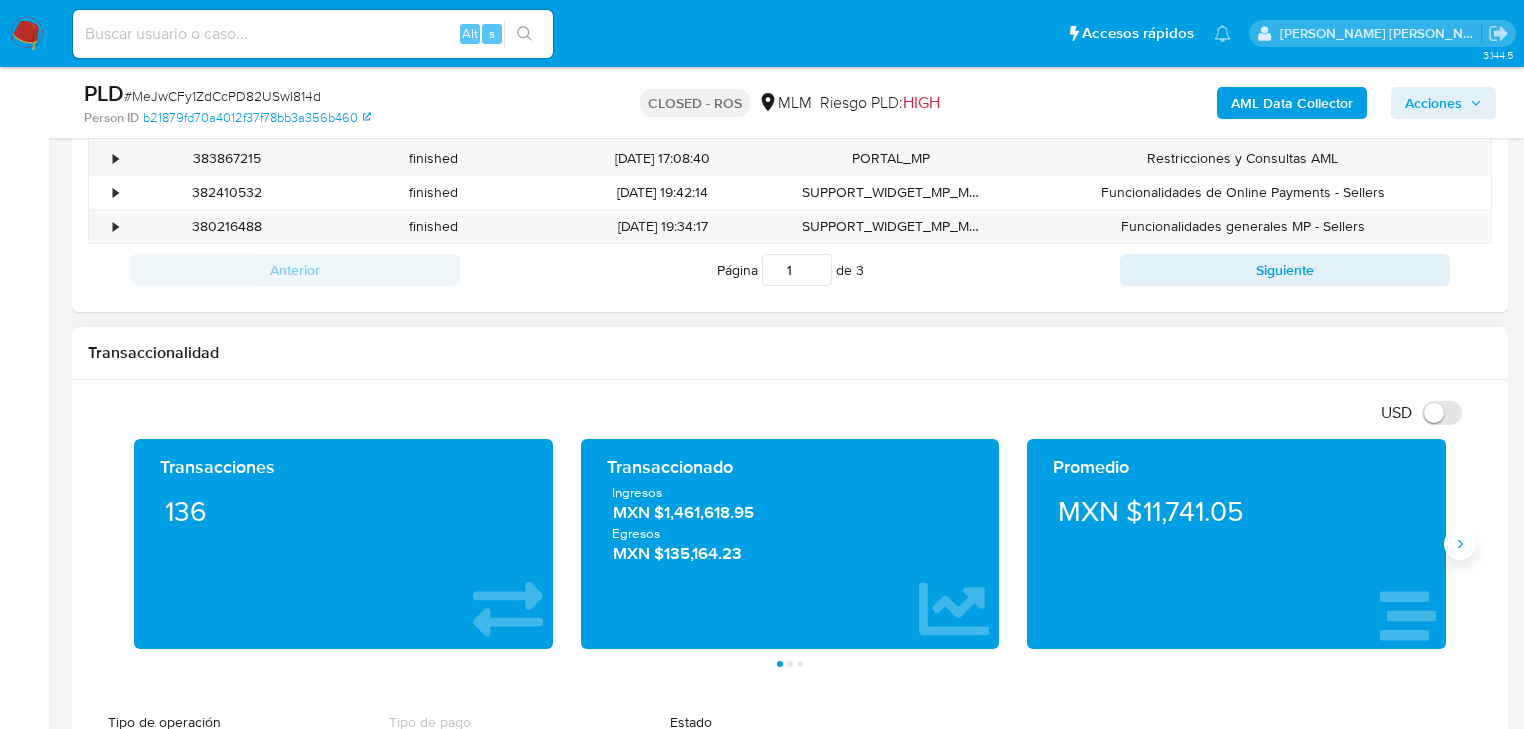 click 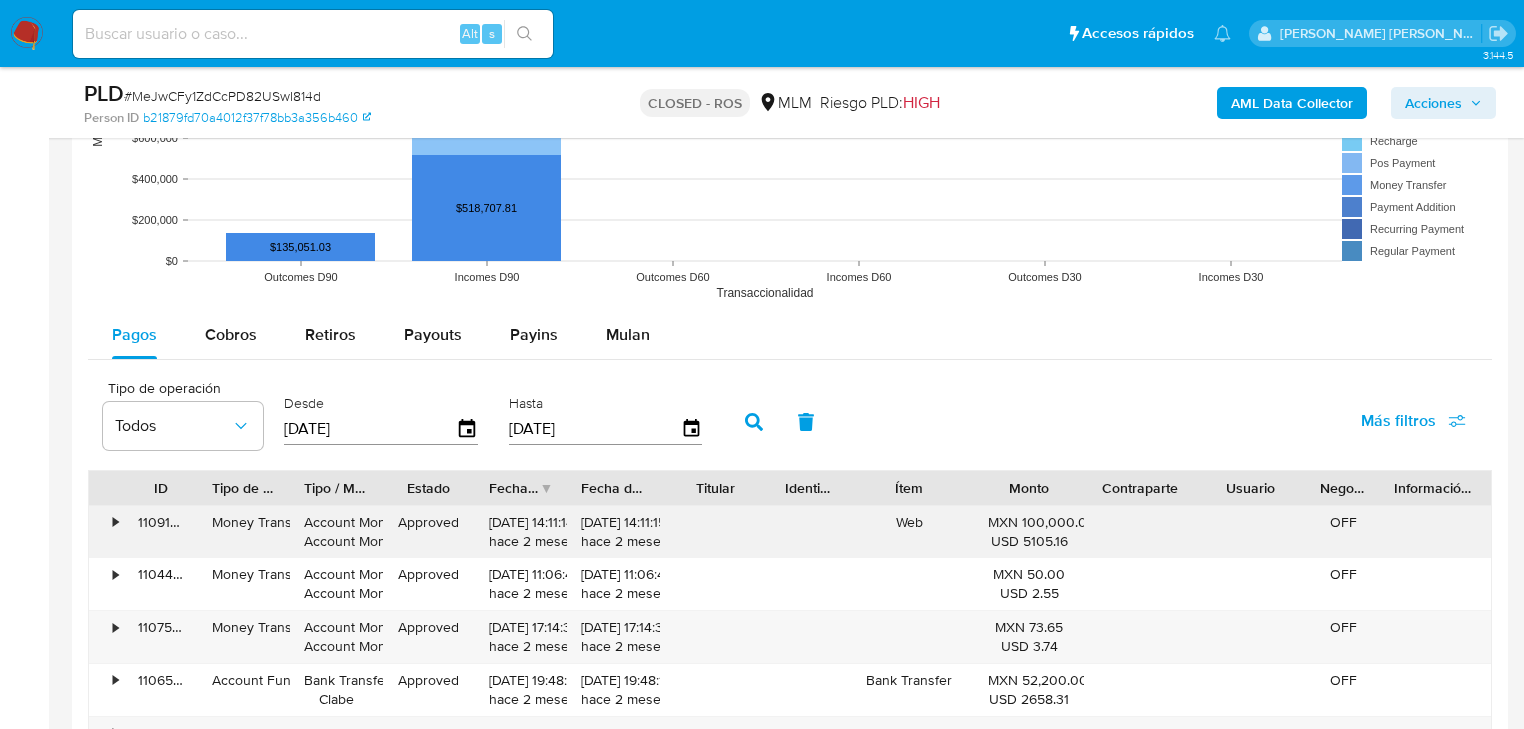 scroll, scrollTop: 2080, scrollLeft: 0, axis: vertical 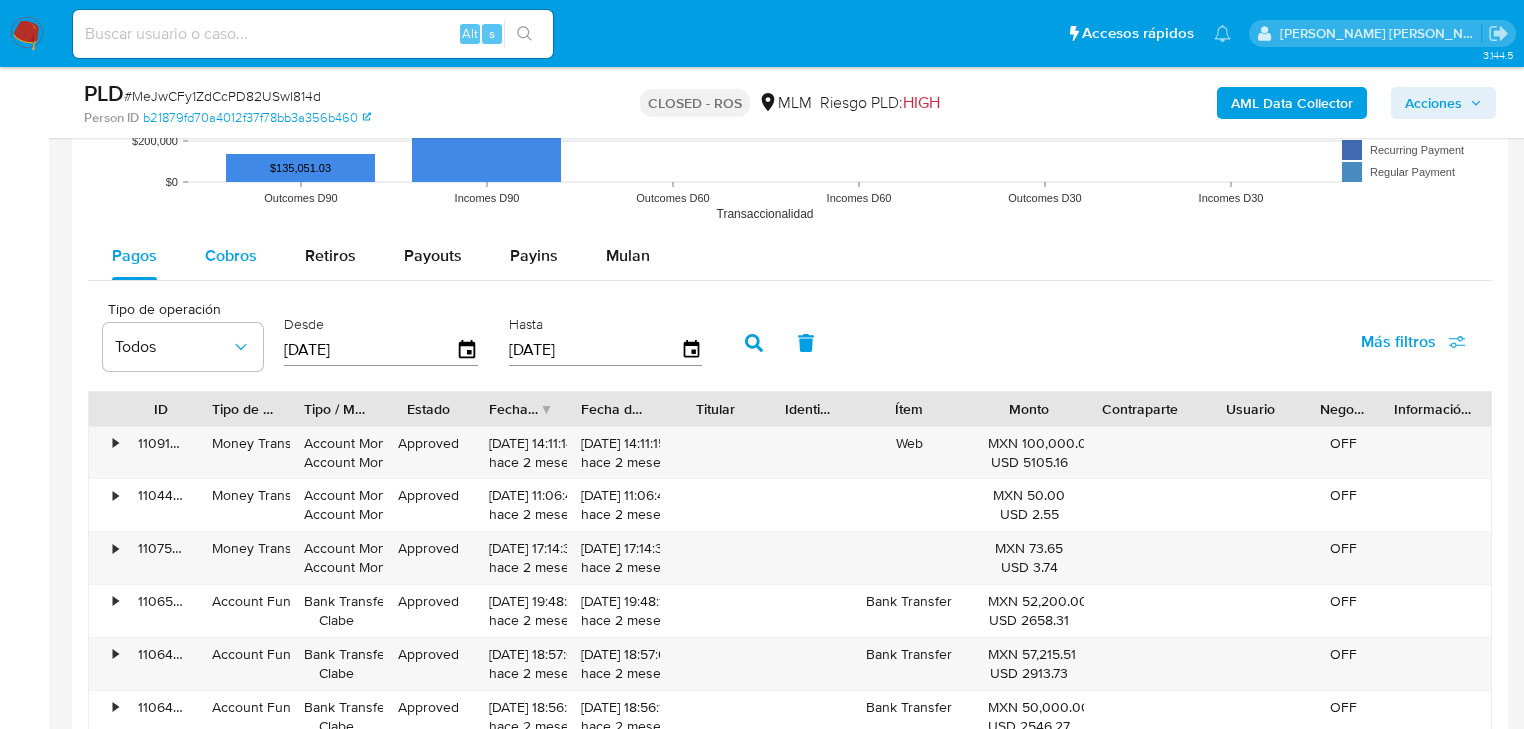 click on "Cobros" at bounding box center (231, 255) 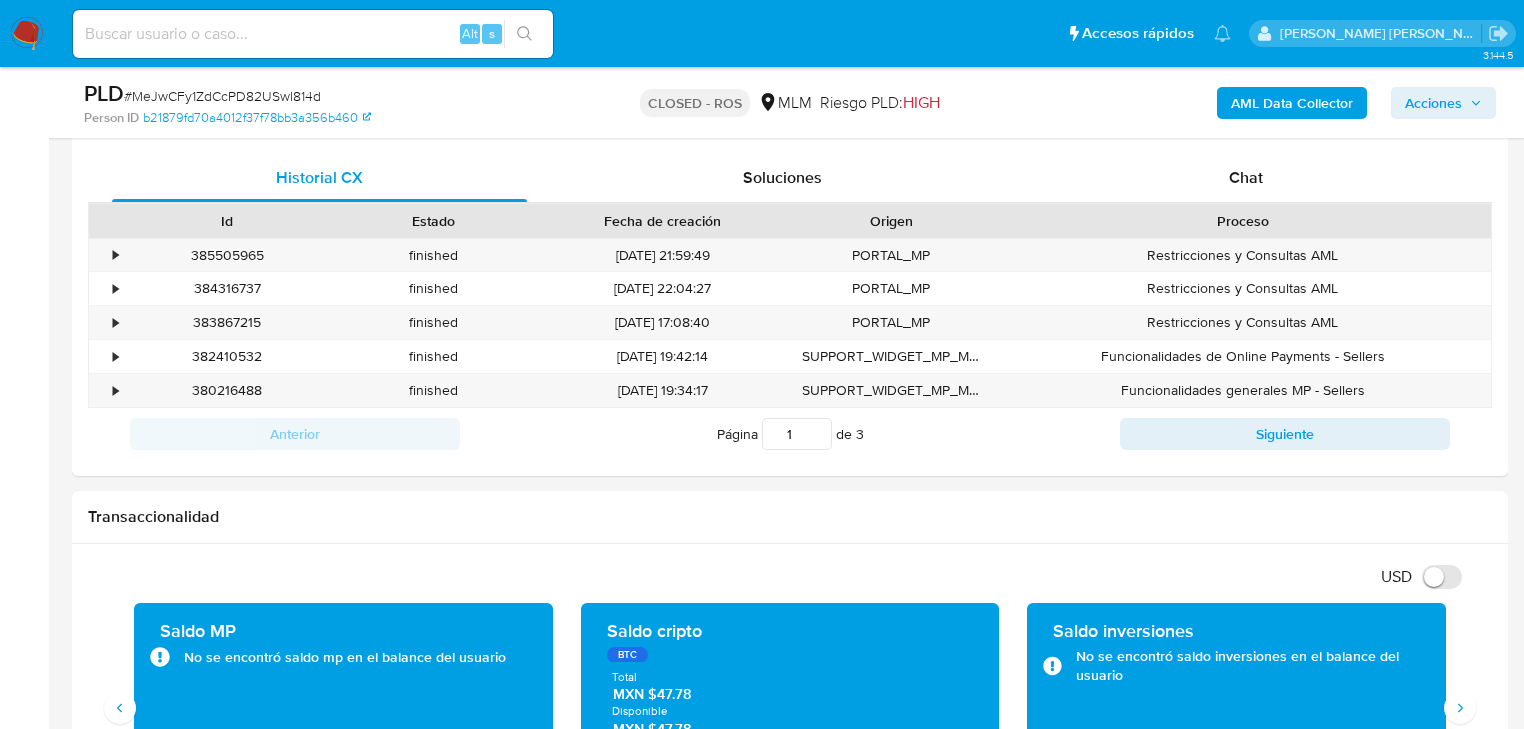 scroll, scrollTop: 880, scrollLeft: 0, axis: vertical 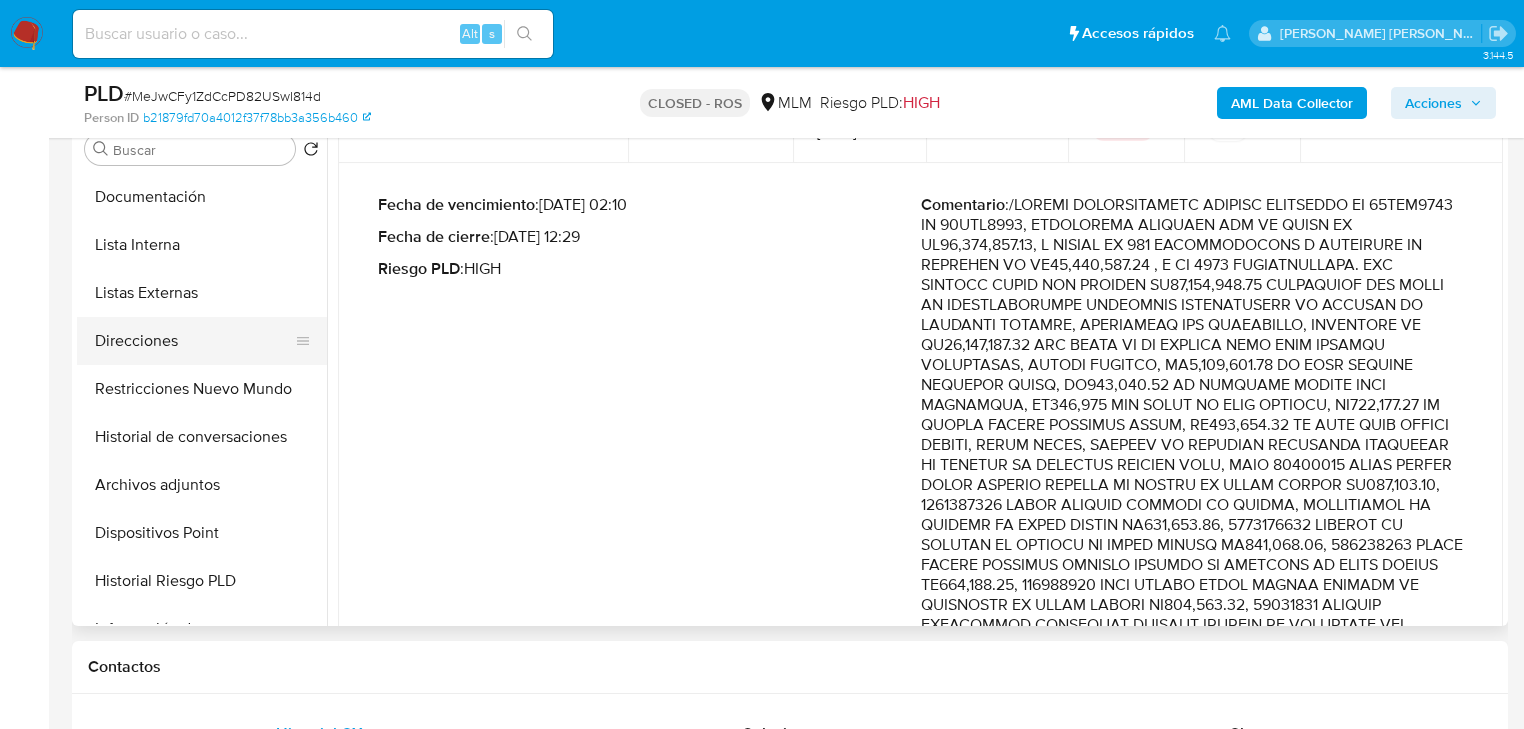 drag, startPoint x: 190, startPoint y: 363, endPoint x: 190, endPoint y: 348, distance: 15 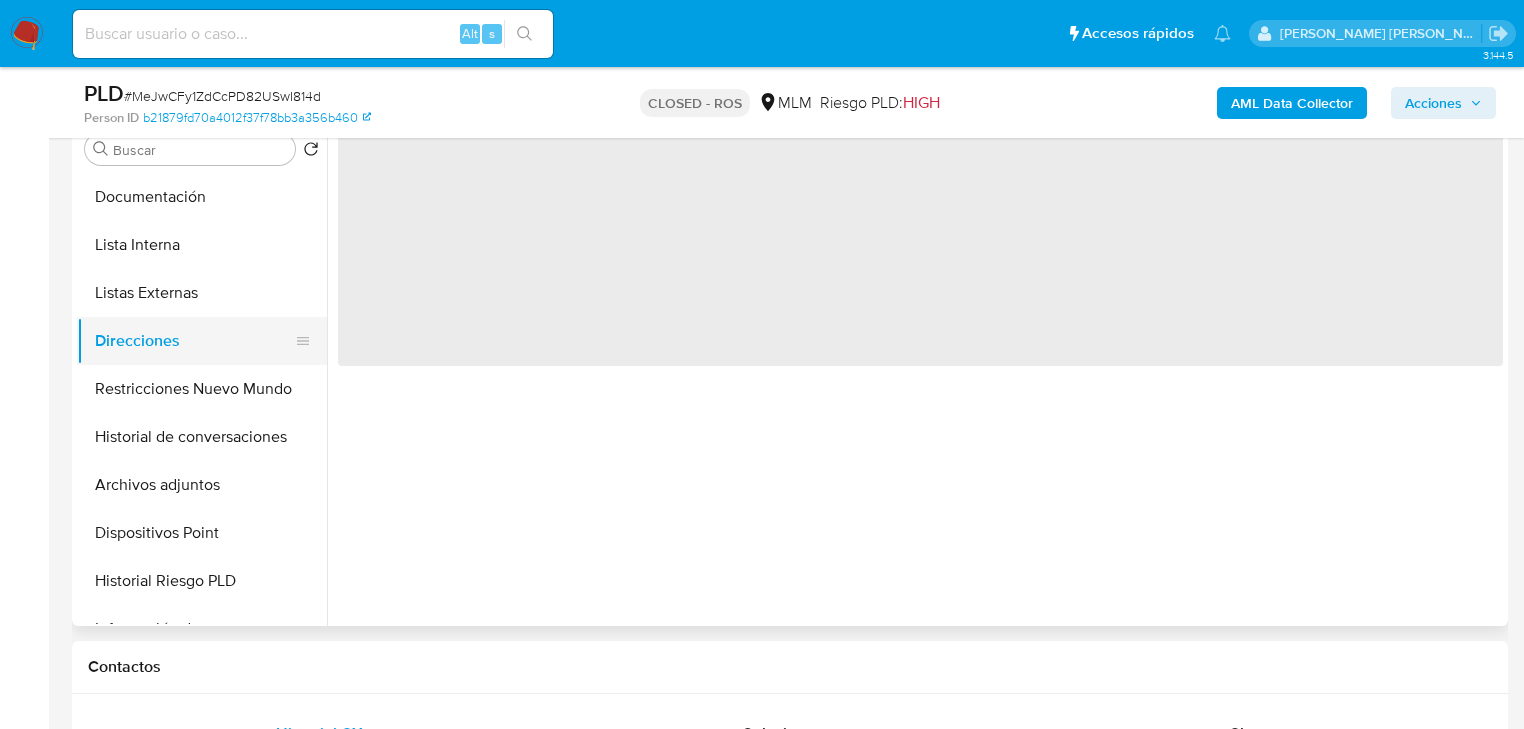 scroll, scrollTop: 0, scrollLeft: 0, axis: both 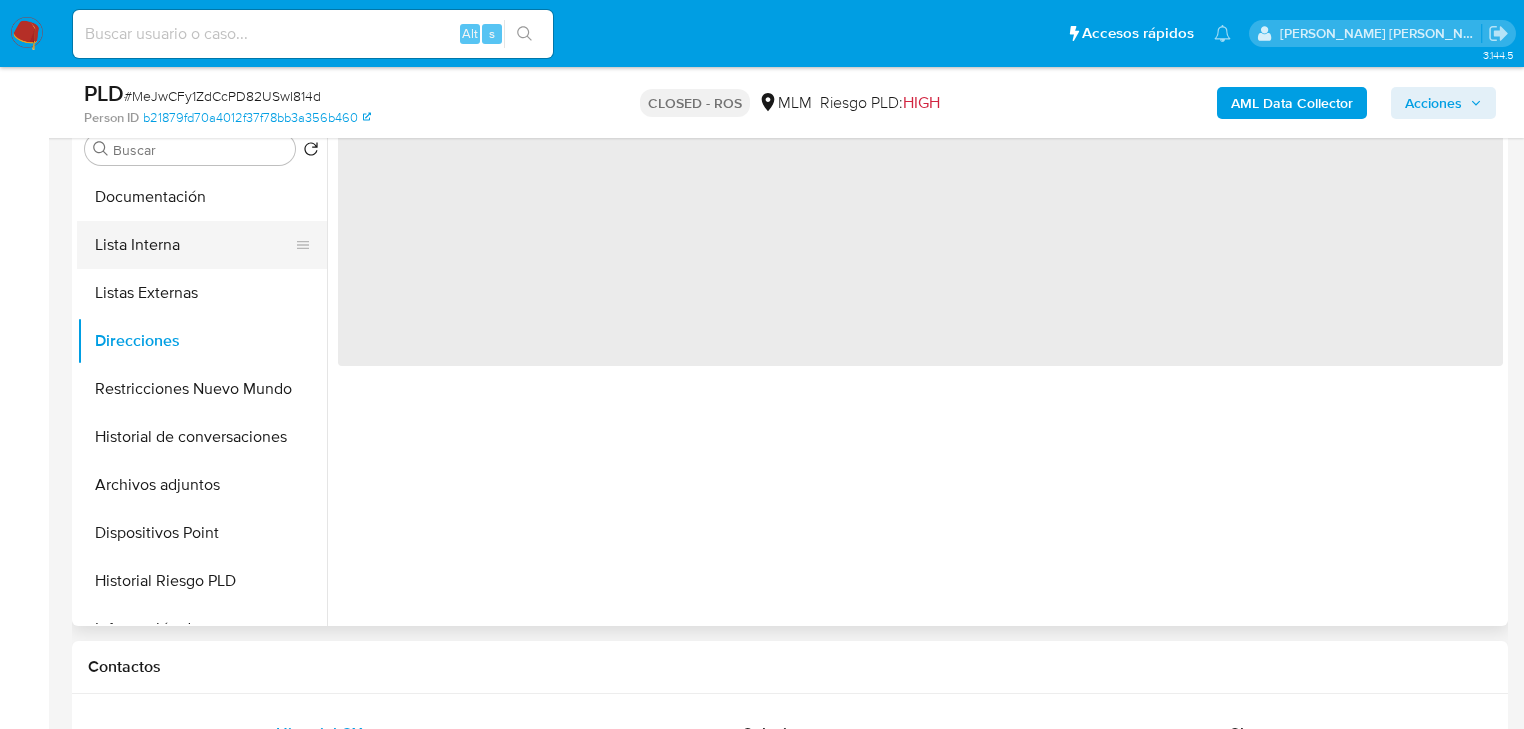 drag, startPoint x: 186, startPoint y: 301, endPoint x: 184, endPoint y: 262, distance: 39.051247 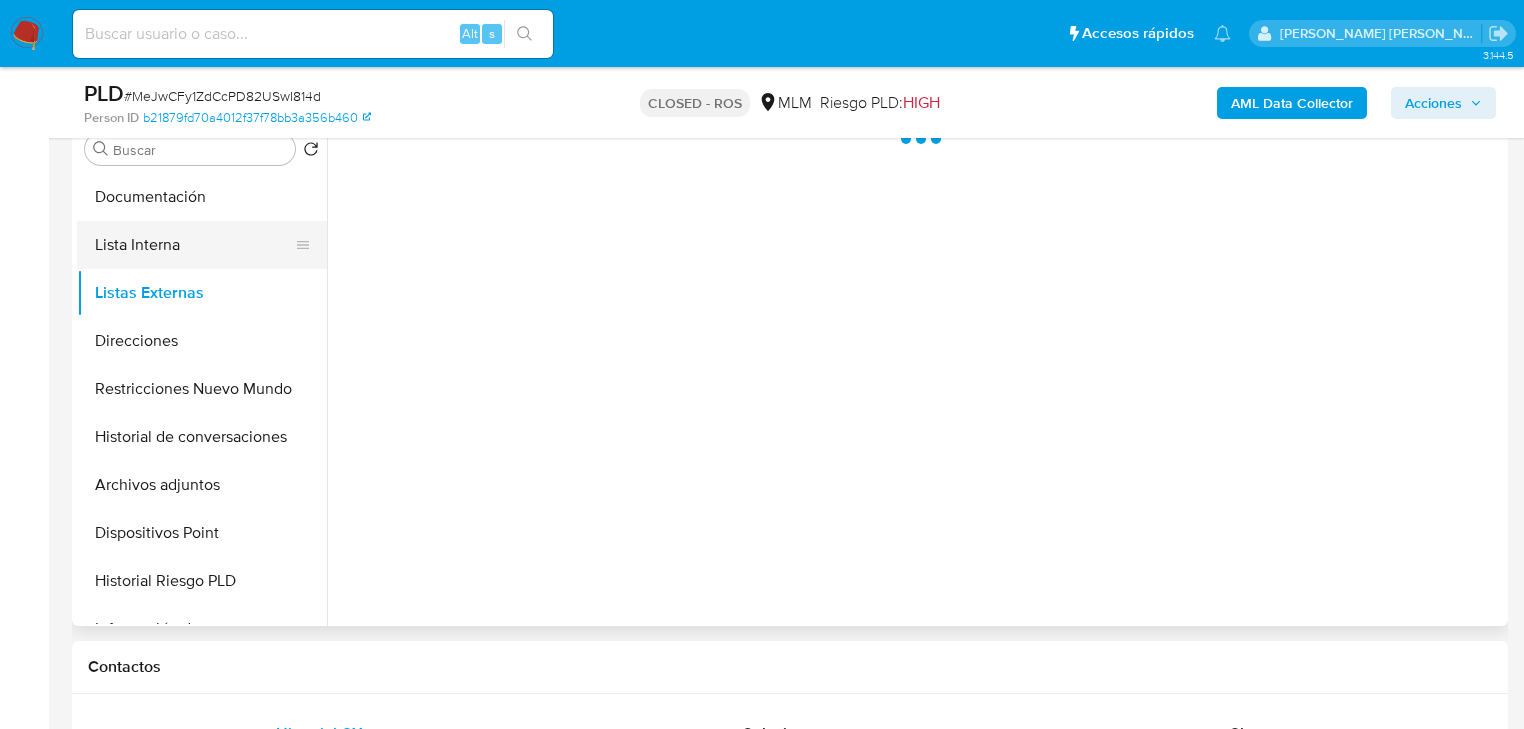 drag, startPoint x: 185, startPoint y: 248, endPoint x: 200, endPoint y: 242, distance: 16.155495 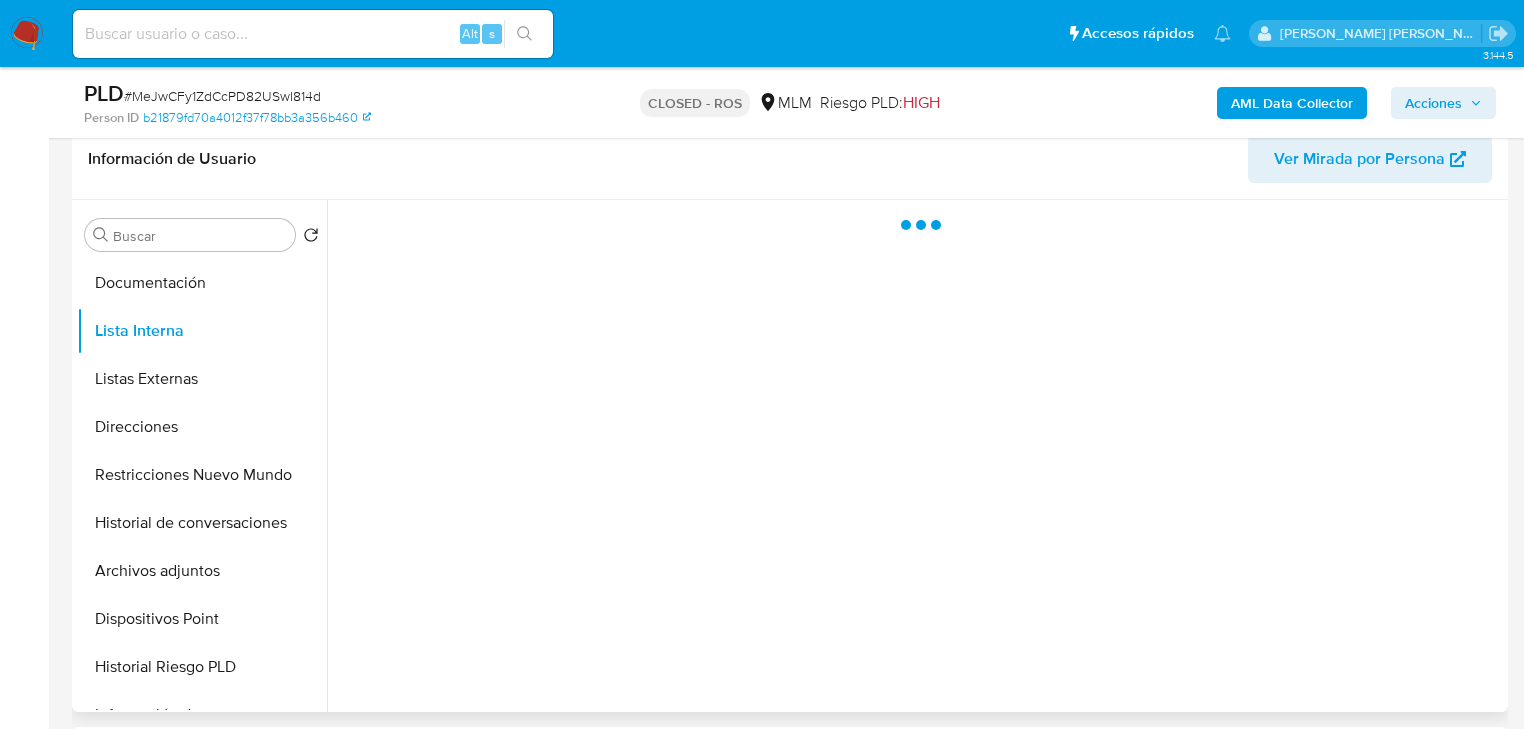 scroll, scrollTop: 240, scrollLeft: 0, axis: vertical 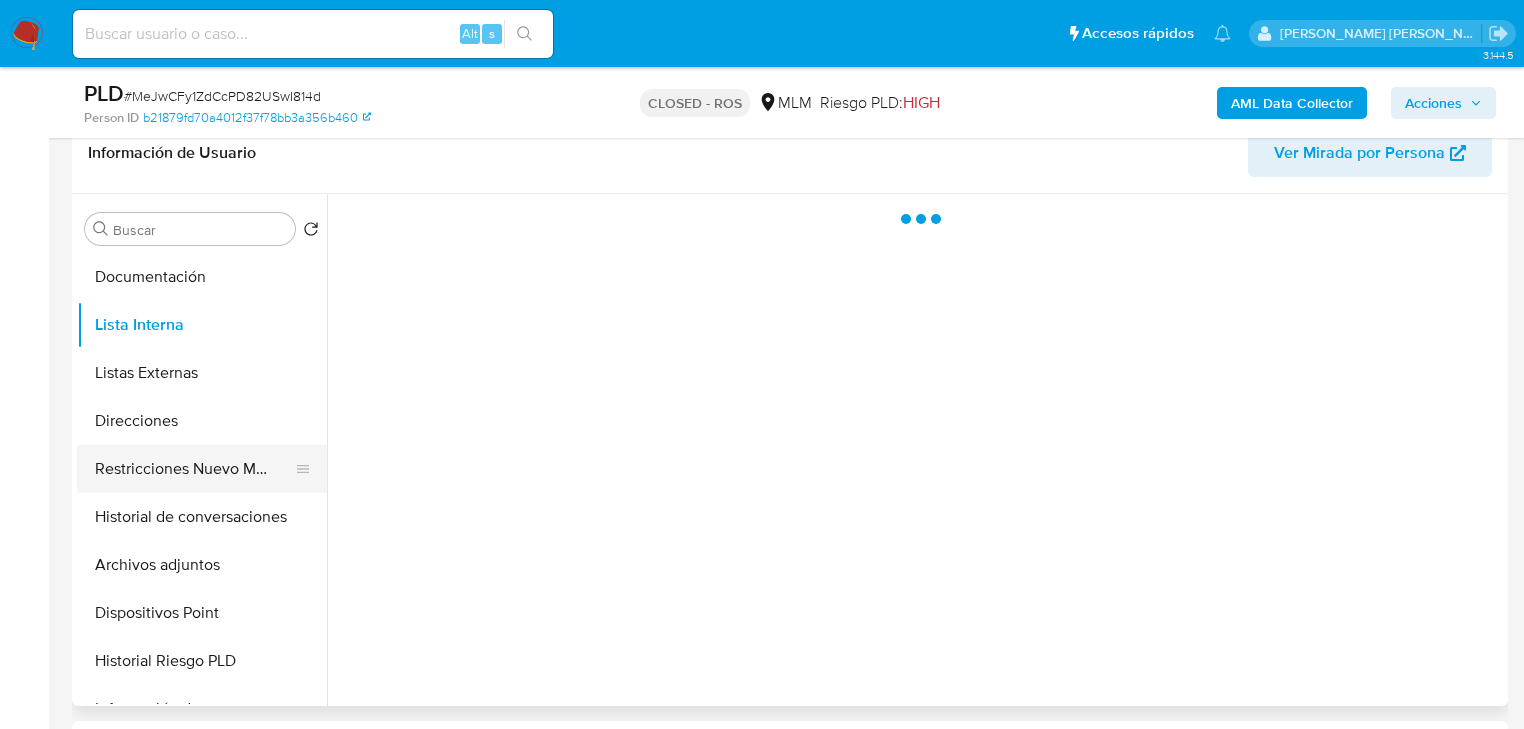 click at bounding box center [303, 469] 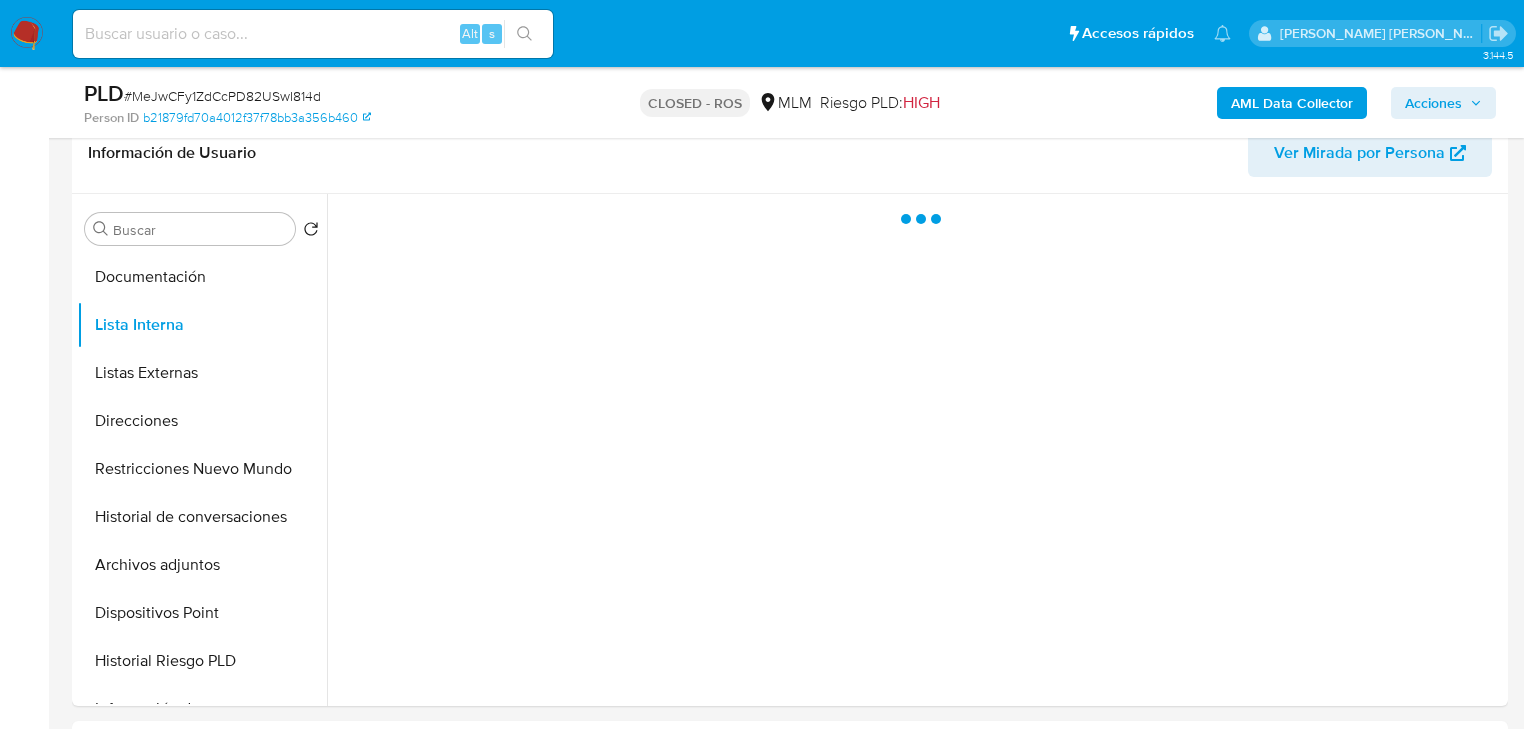 click at bounding box center (27, 34) 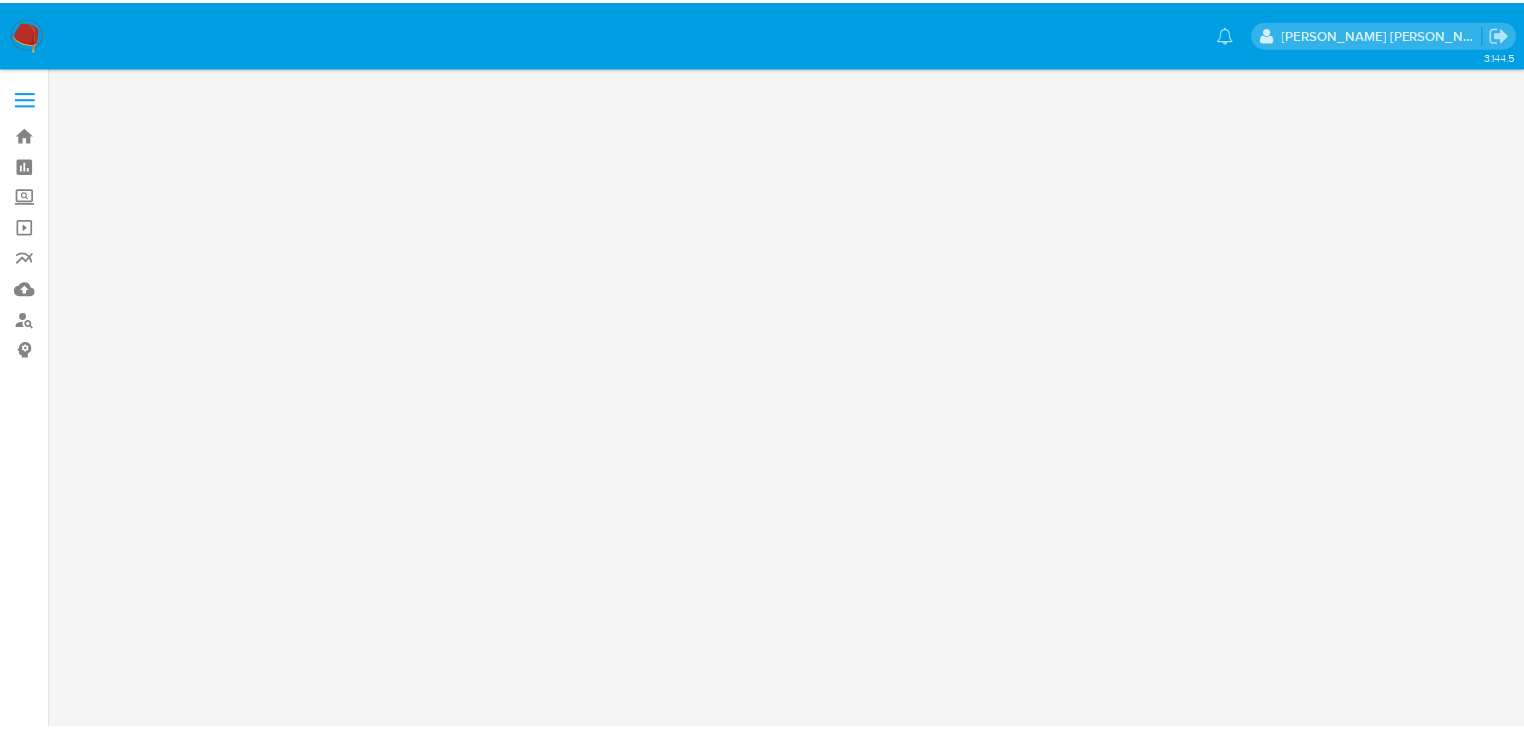scroll, scrollTop: 0, scrollLeft: 0, axis: both 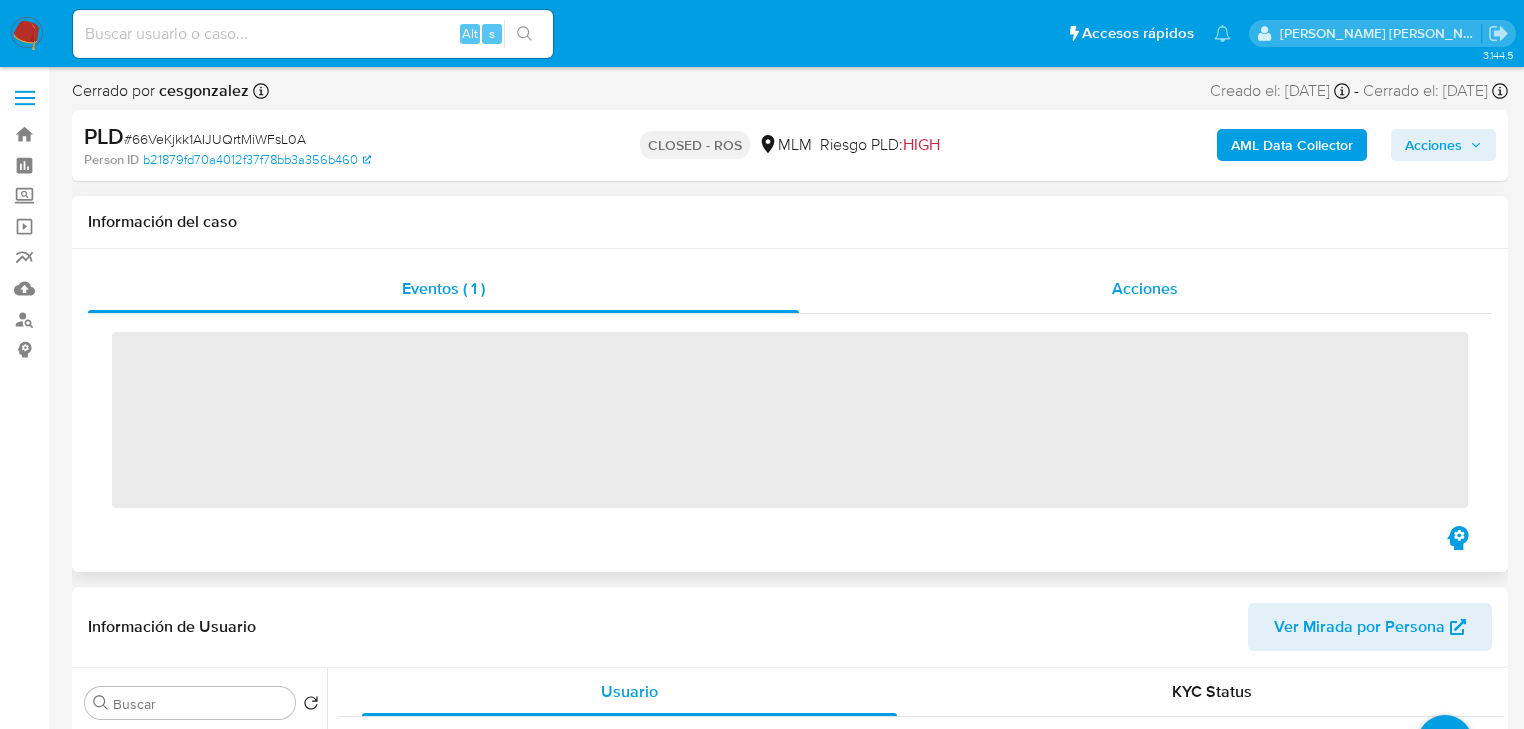 drag, startPoint x: 1130, startPoint y: 278, endPoint x: 1143, endPoint y: 282, distance: 13.601471 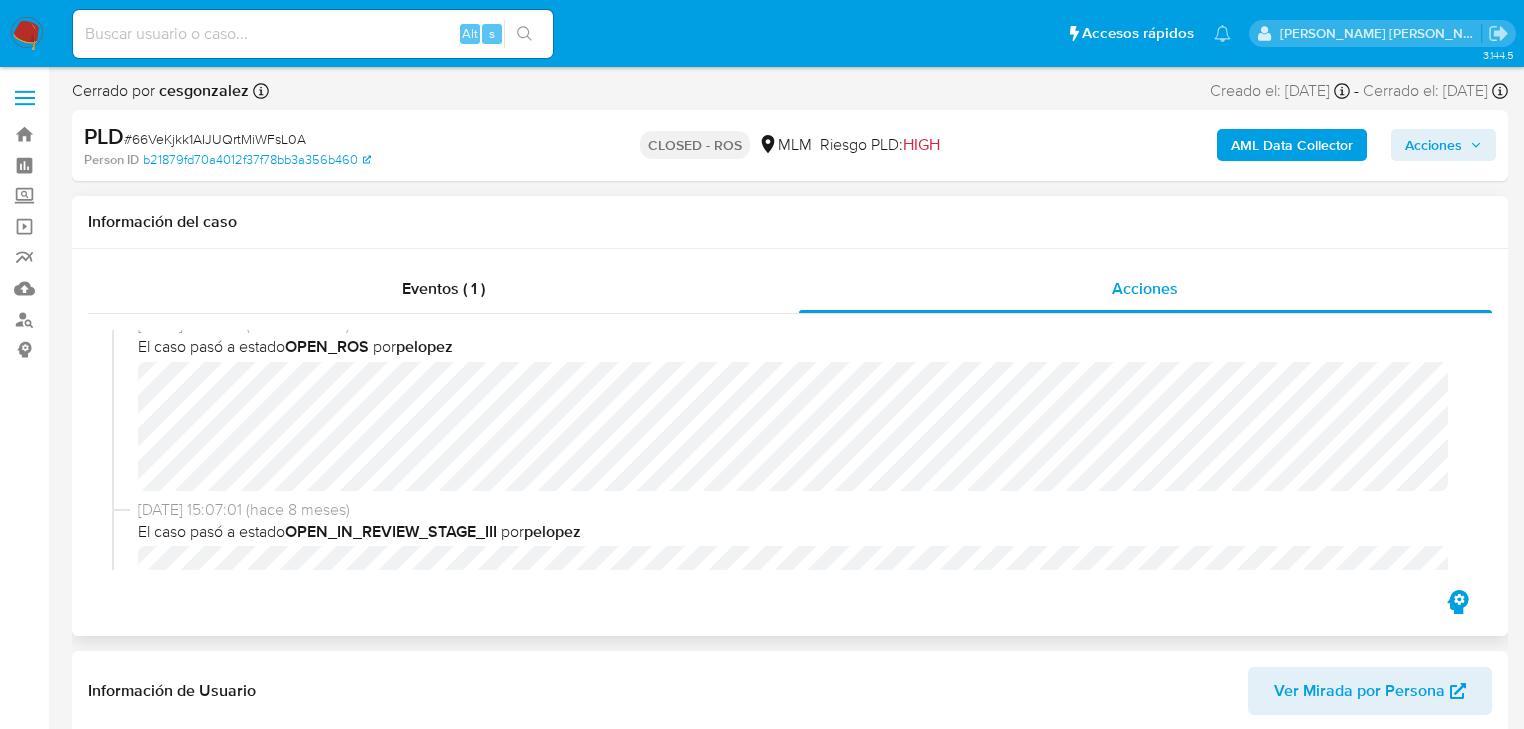 select on "10" 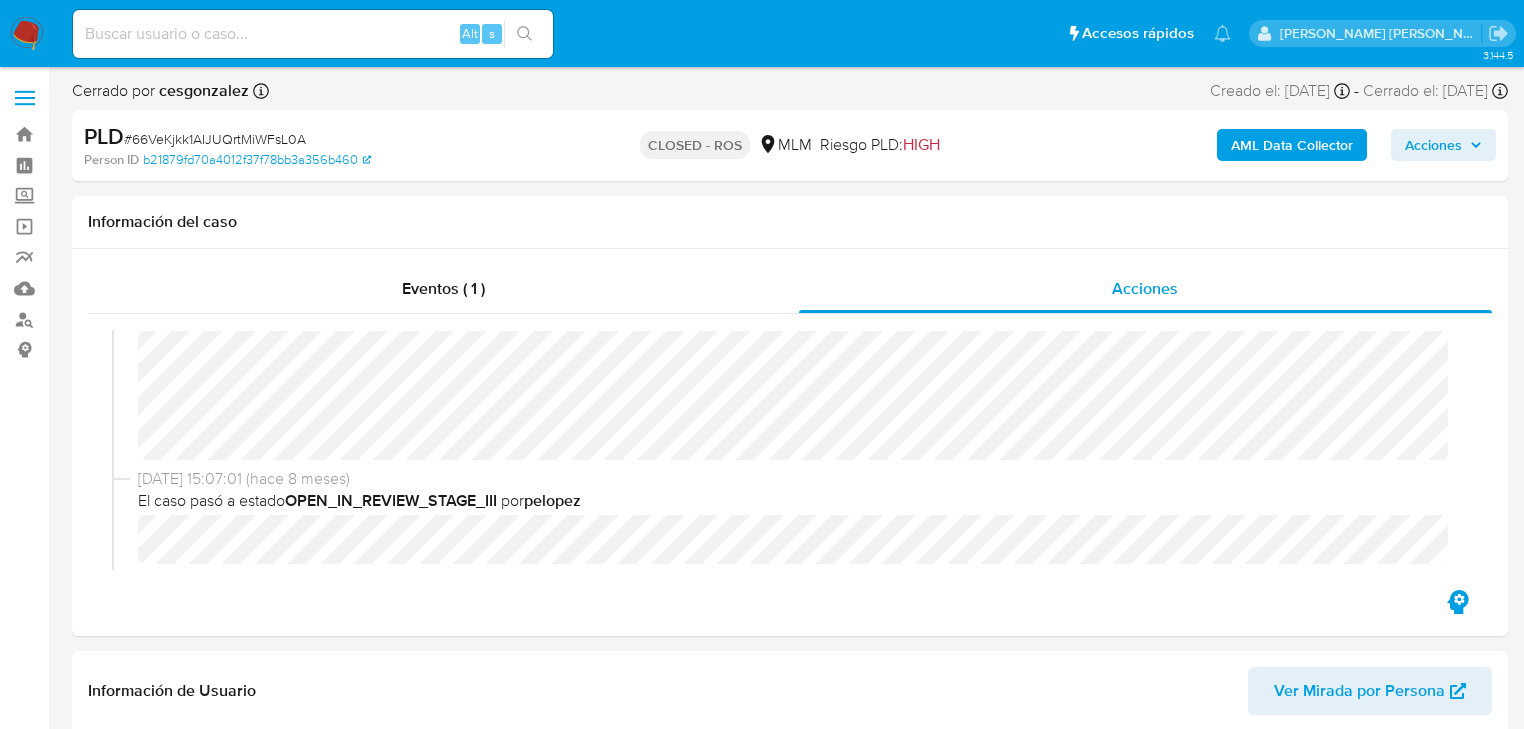 scroll, scrollTop: 320, scrollLeft: 0, axis: vertical 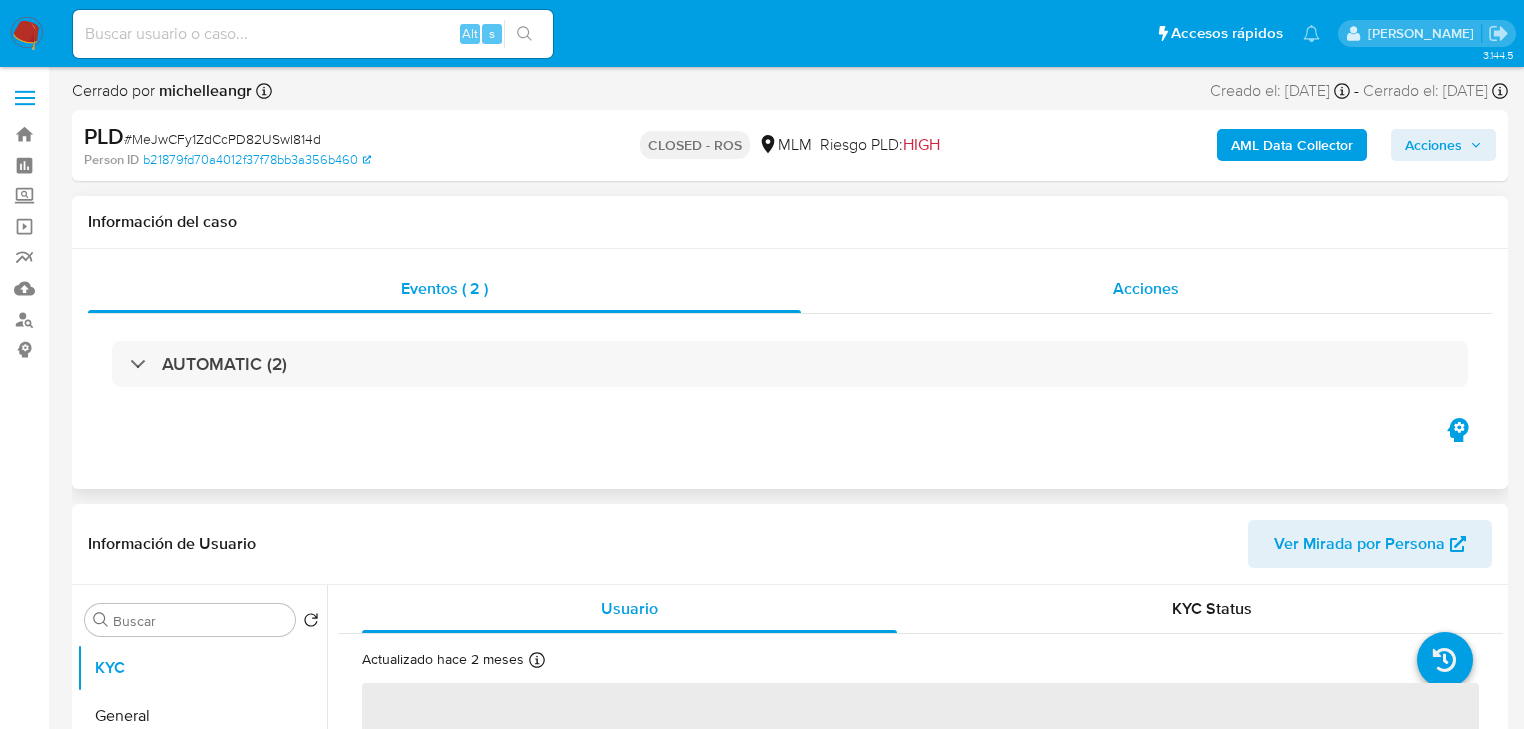click on "Acciones" at bounding box center [1147, 289] 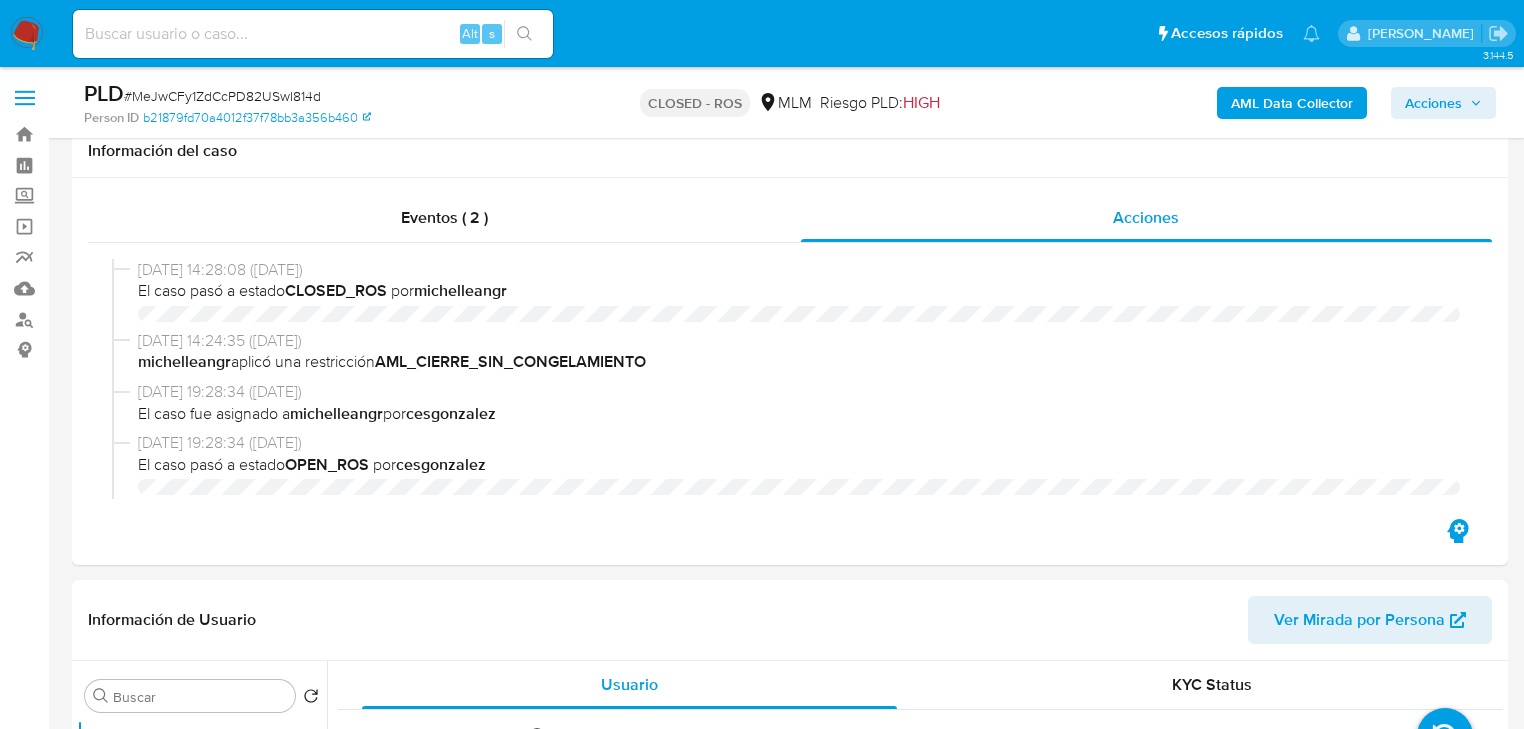 scroll, scrollTop: 80, scrollLeft: 0, axis: vertical 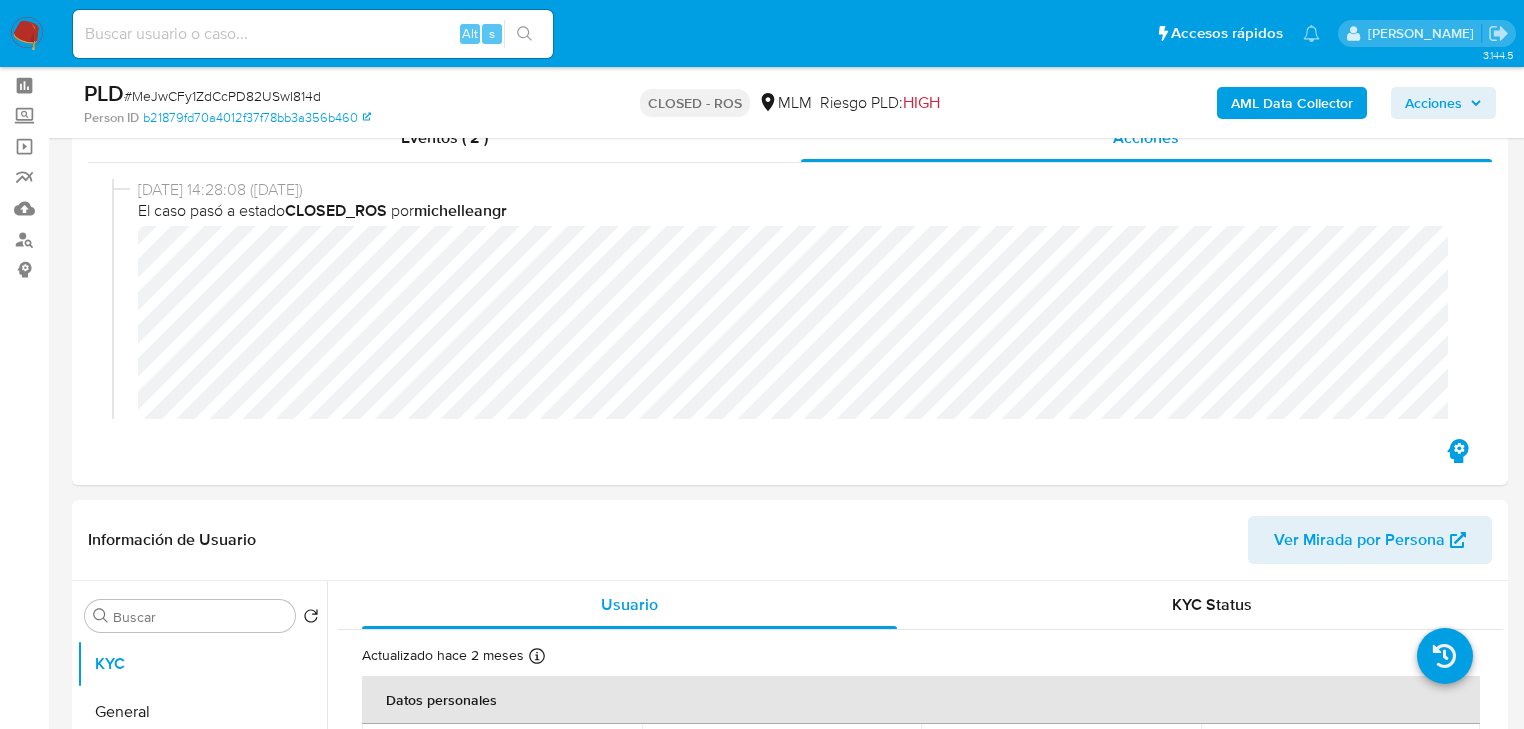 select on "10" 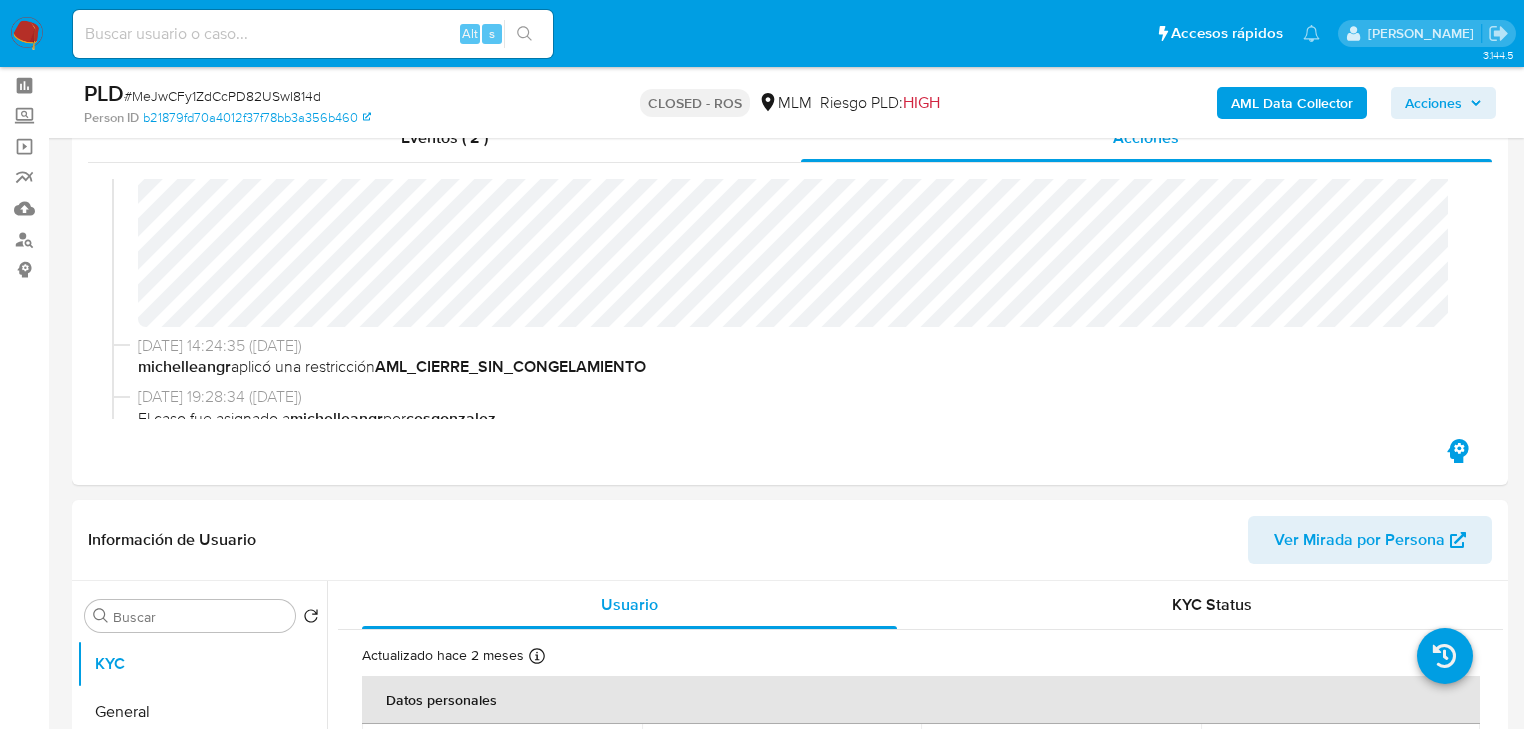 scroll, scrollTop: 240, scrollLeft: 0, axis: vertical 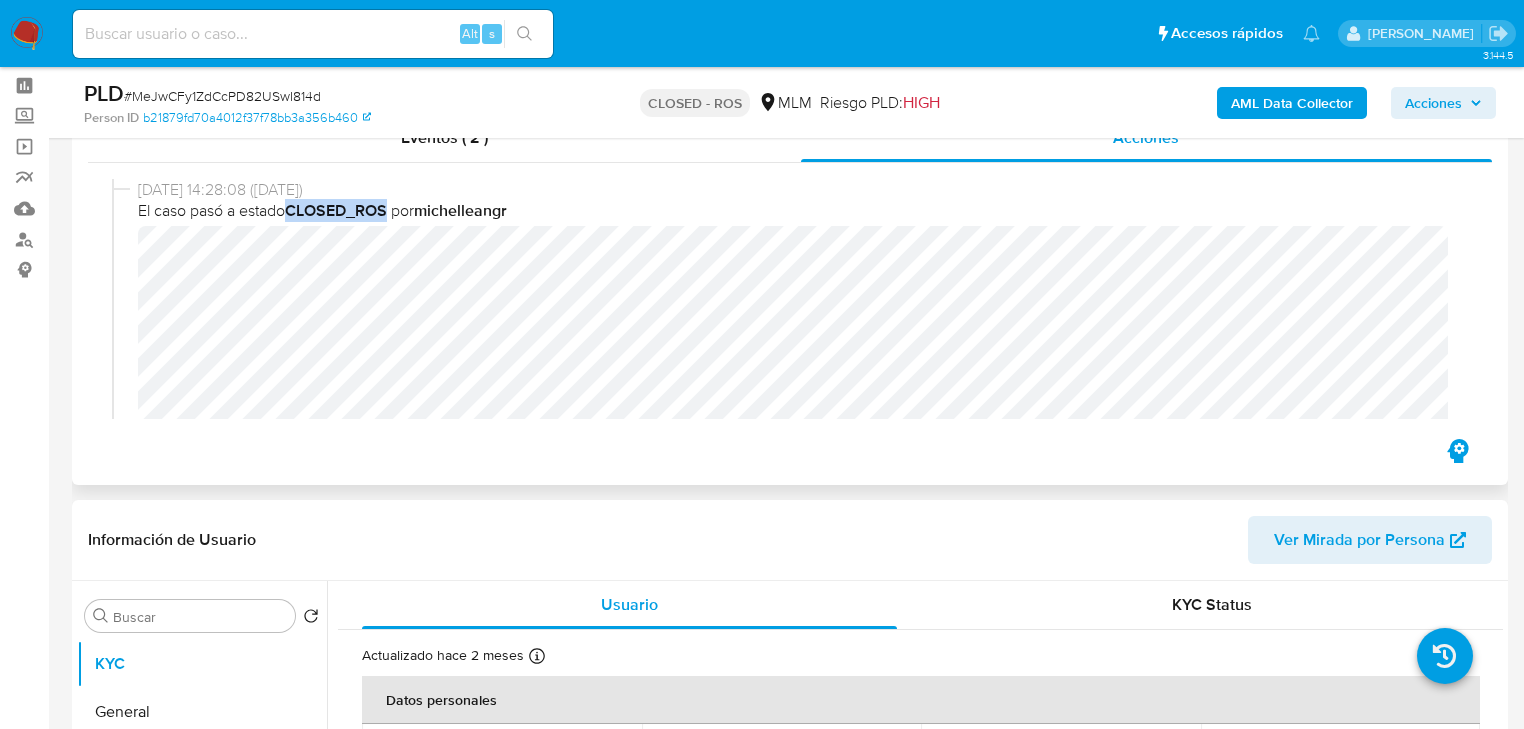 drag, startPoint x: 296, startPoint y: 201, endPoint x: 385, endPoint y: 185, distance: 90.426765 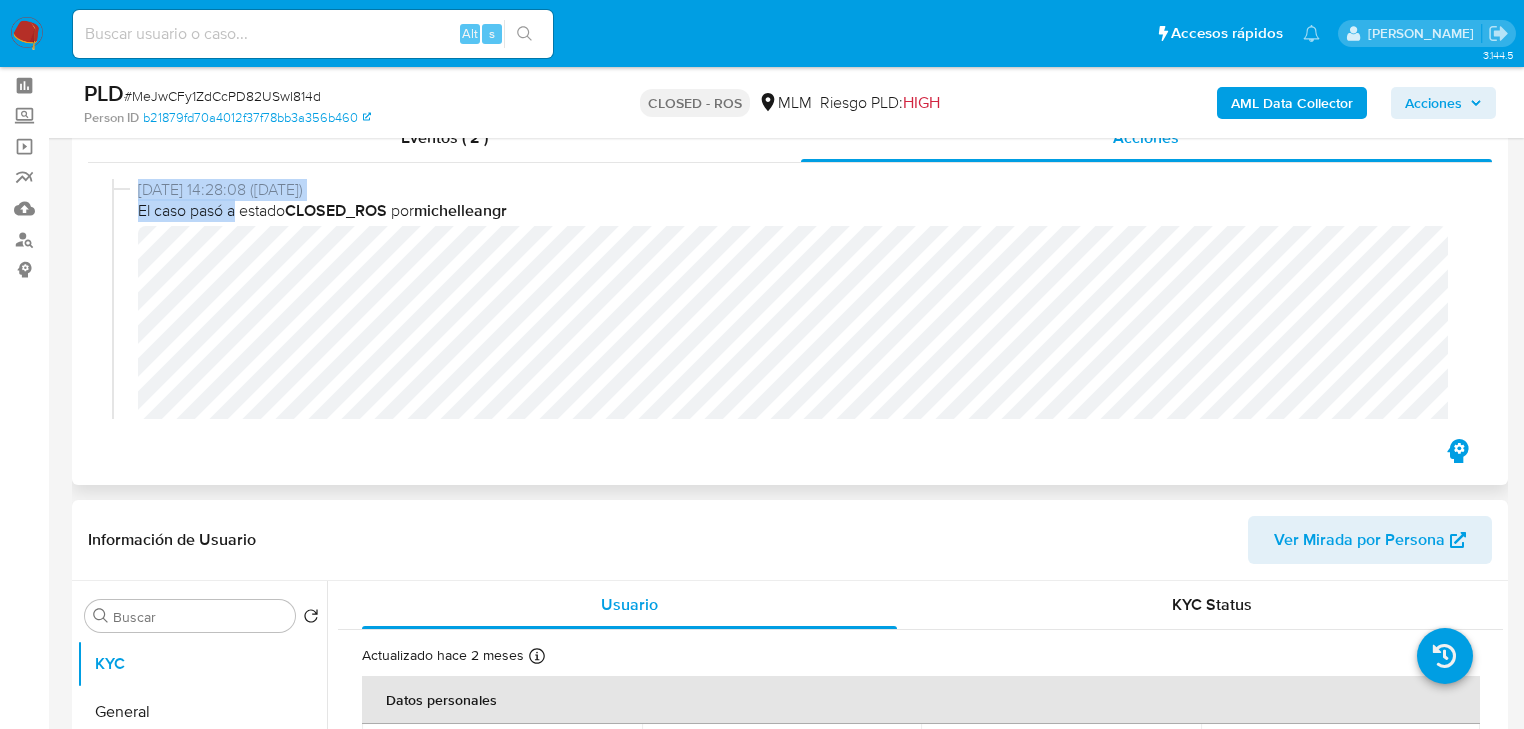 drag, startPoint x: 200, startPoint y: 200, endPoint x: 249, endPoint y: 196, distance: 49.162994 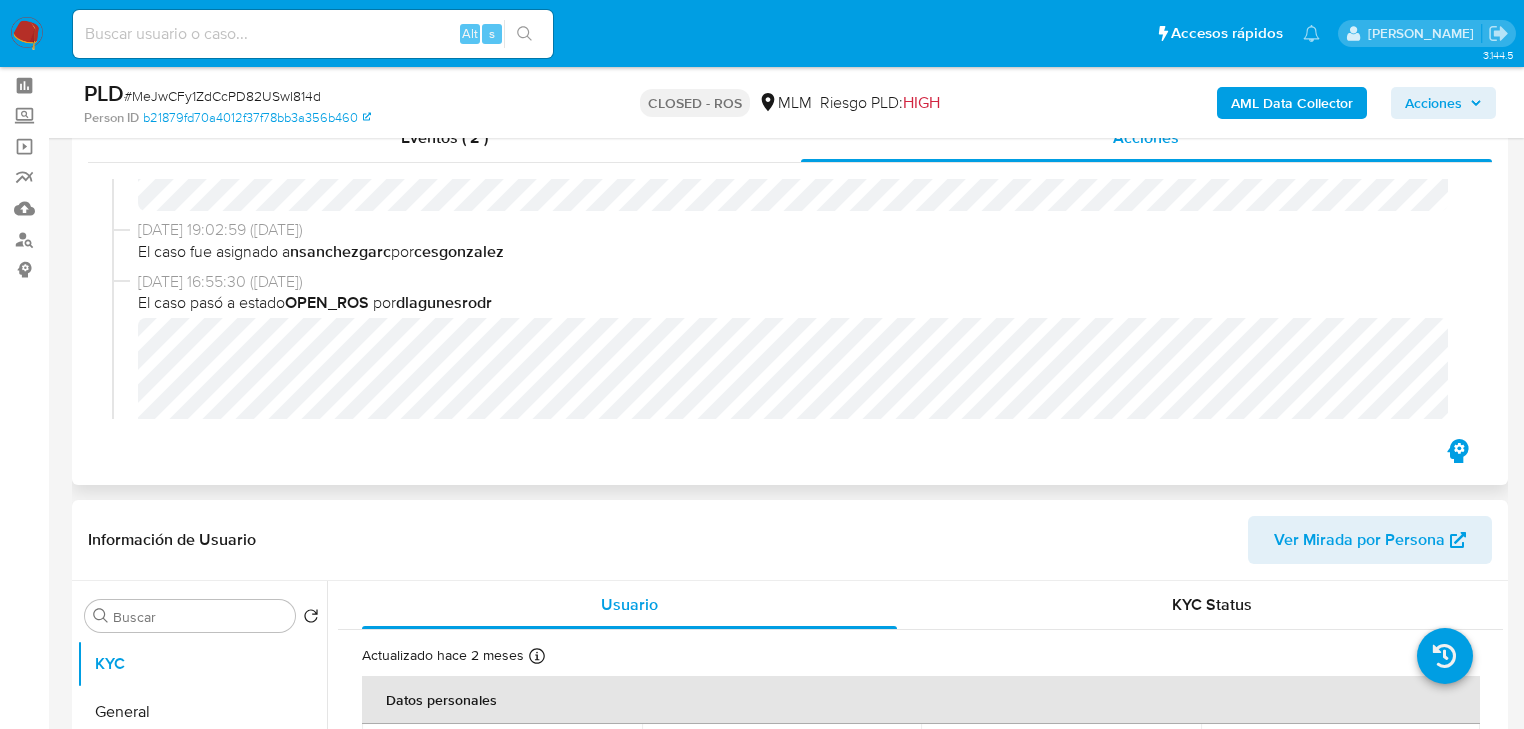 scroll, scrollTop: 720, scrollLeft: 0, axis: vertical 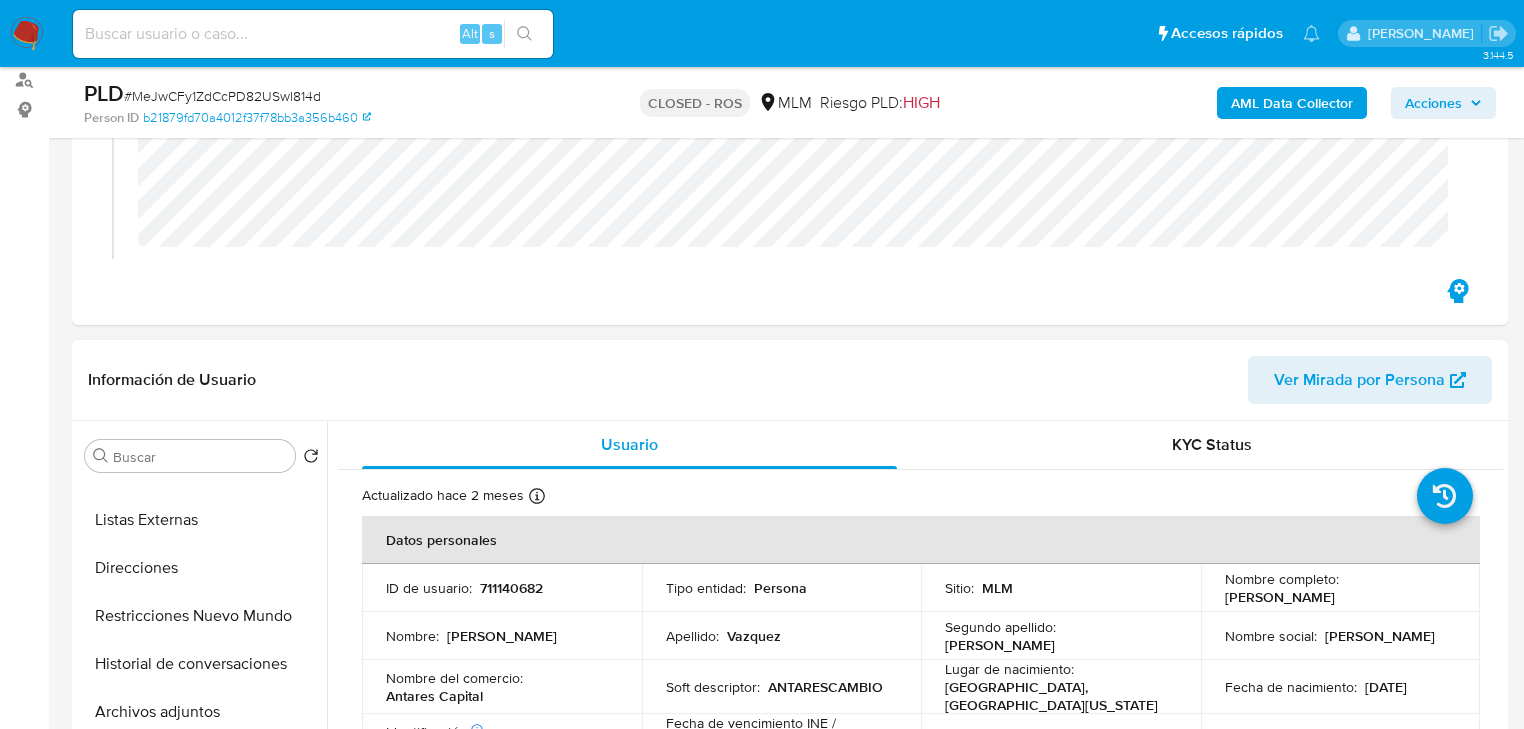 drag, startPoint x: 256, startPoint y: 624, endPoint x: 344, endPoint y: 599, distance: 91.48224 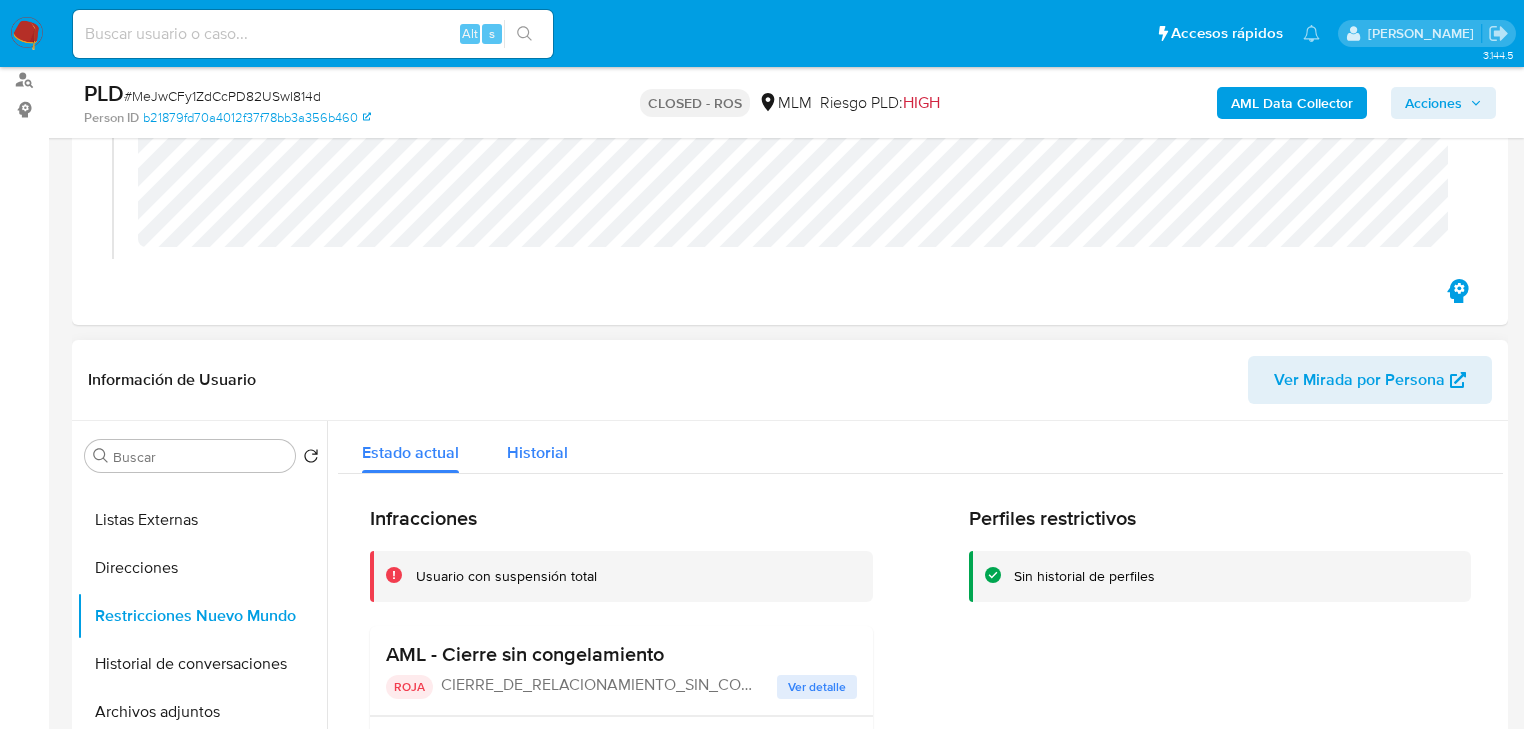 click on "Historial" at bounding box center [537, 452] 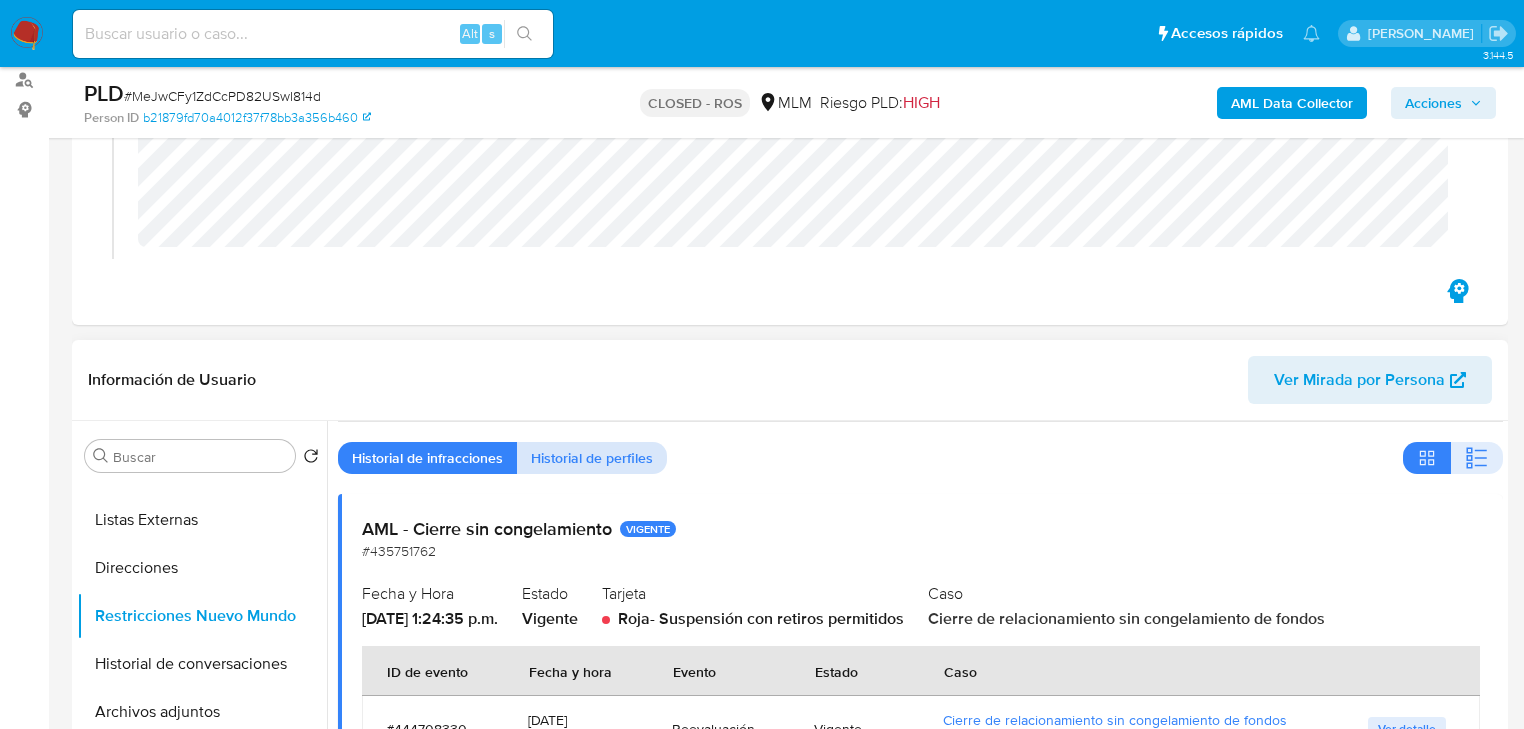 scroll, scrollTop: 79, scrollLeft: 0, axis: vertical 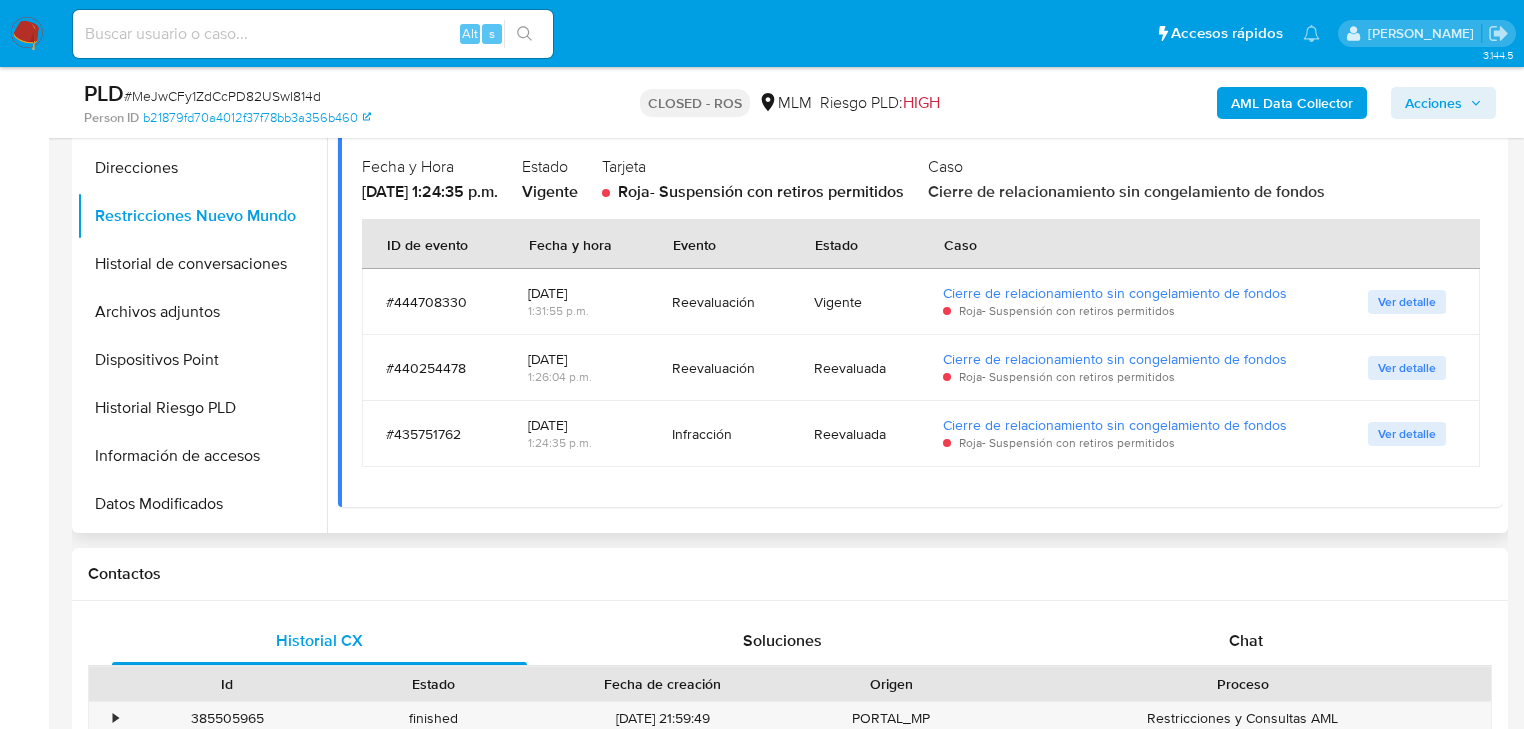 type 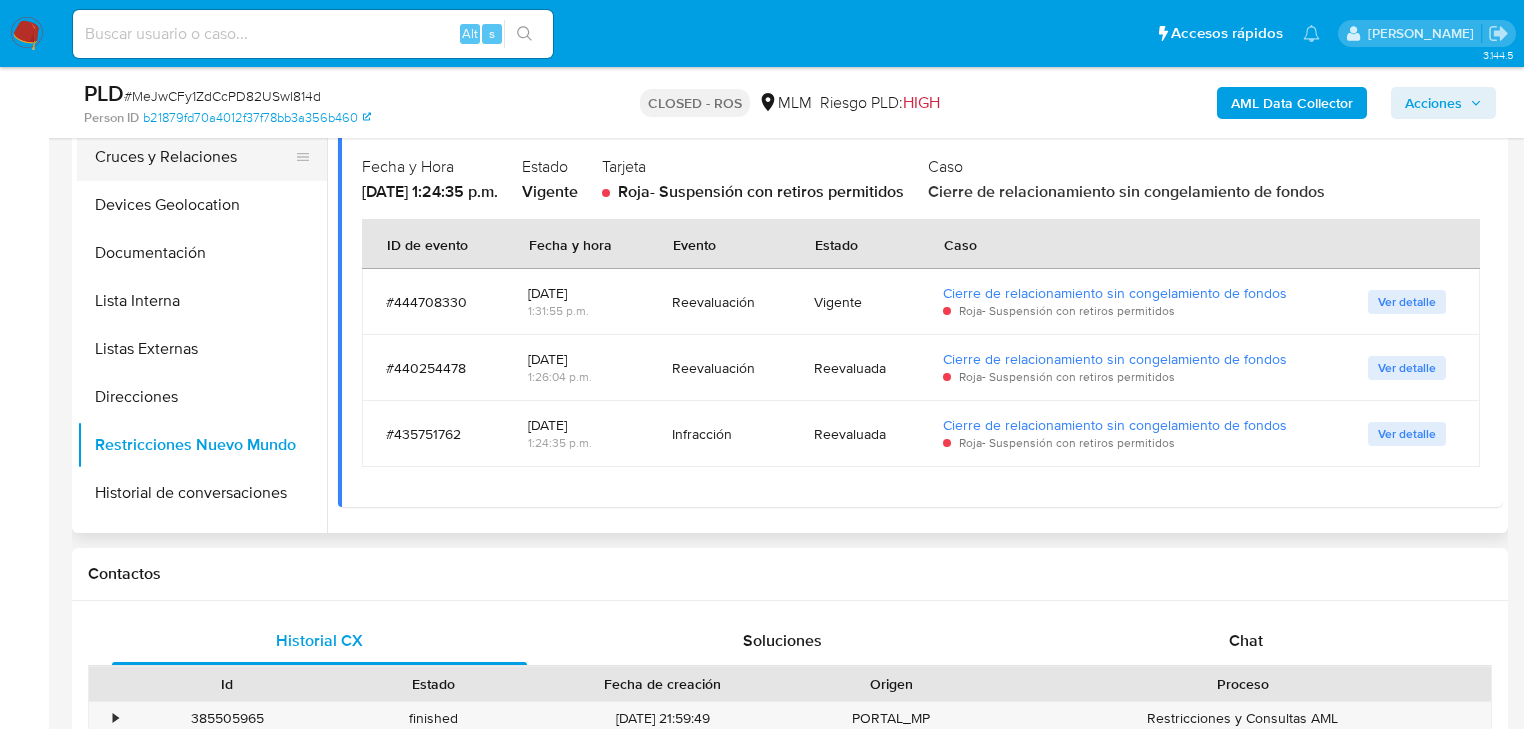 scroll, scrollTop: 0, scrollLeft: 0, axis: both 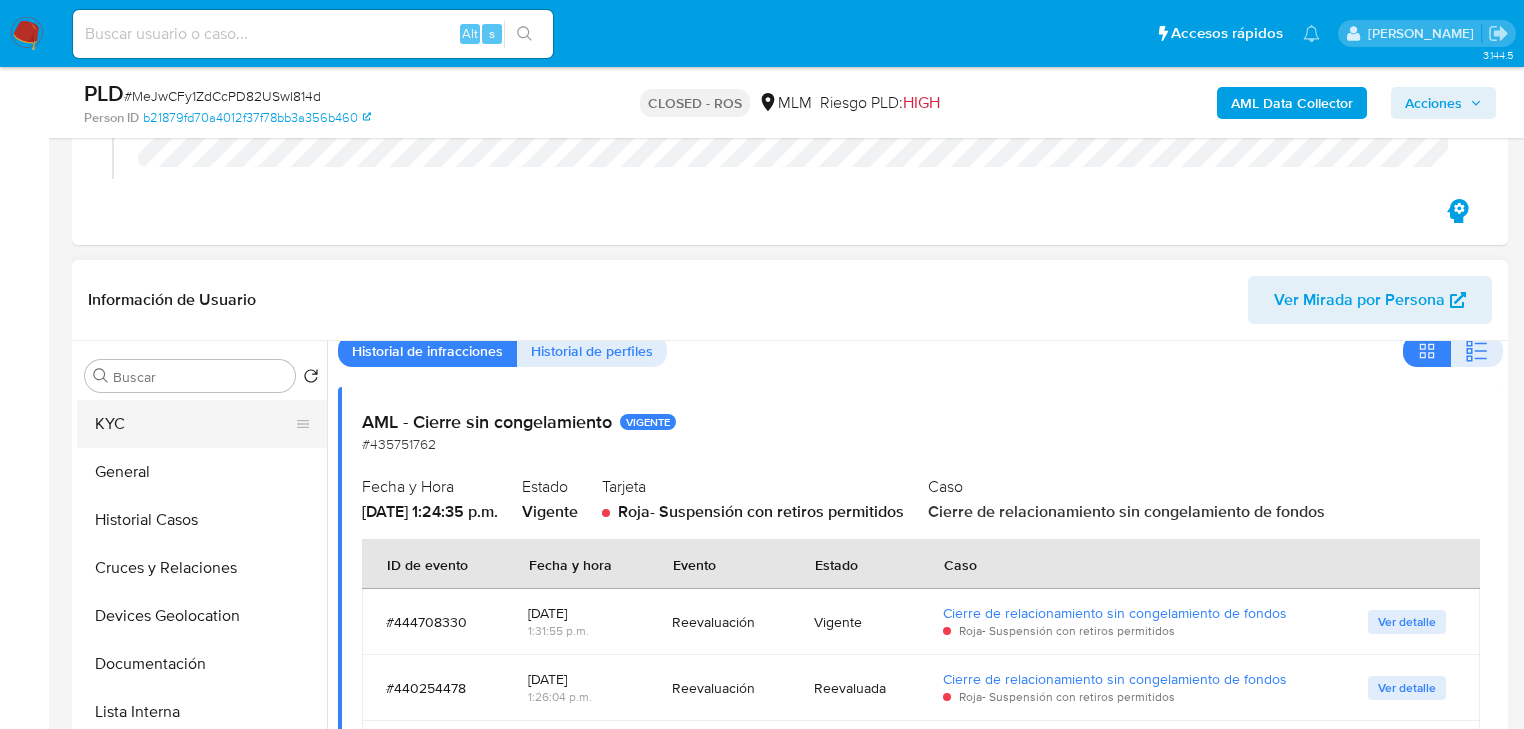 click on "KYC" at bounding box center [194, 424] 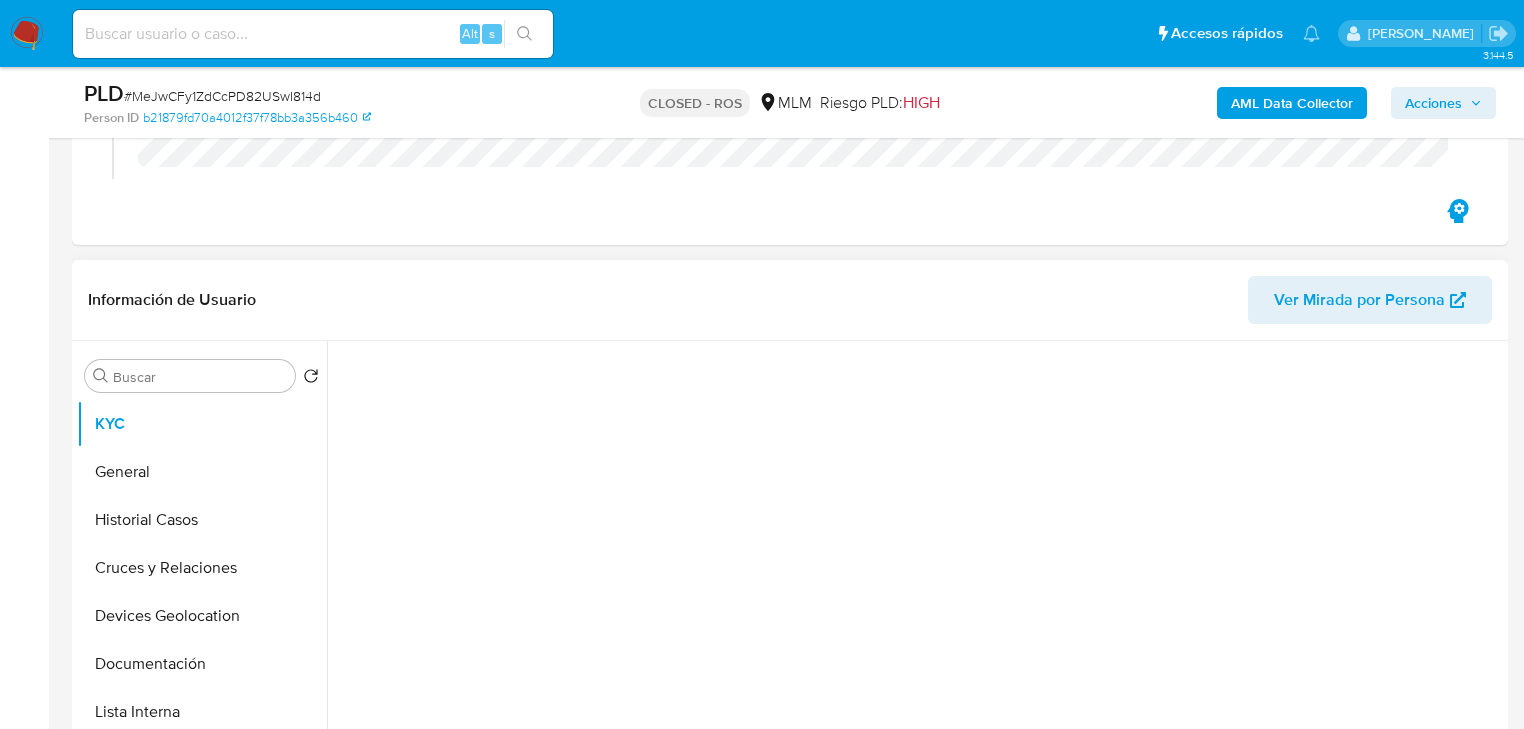 scroll, scrollTop: 0, scrollLeft: 0, axis: both 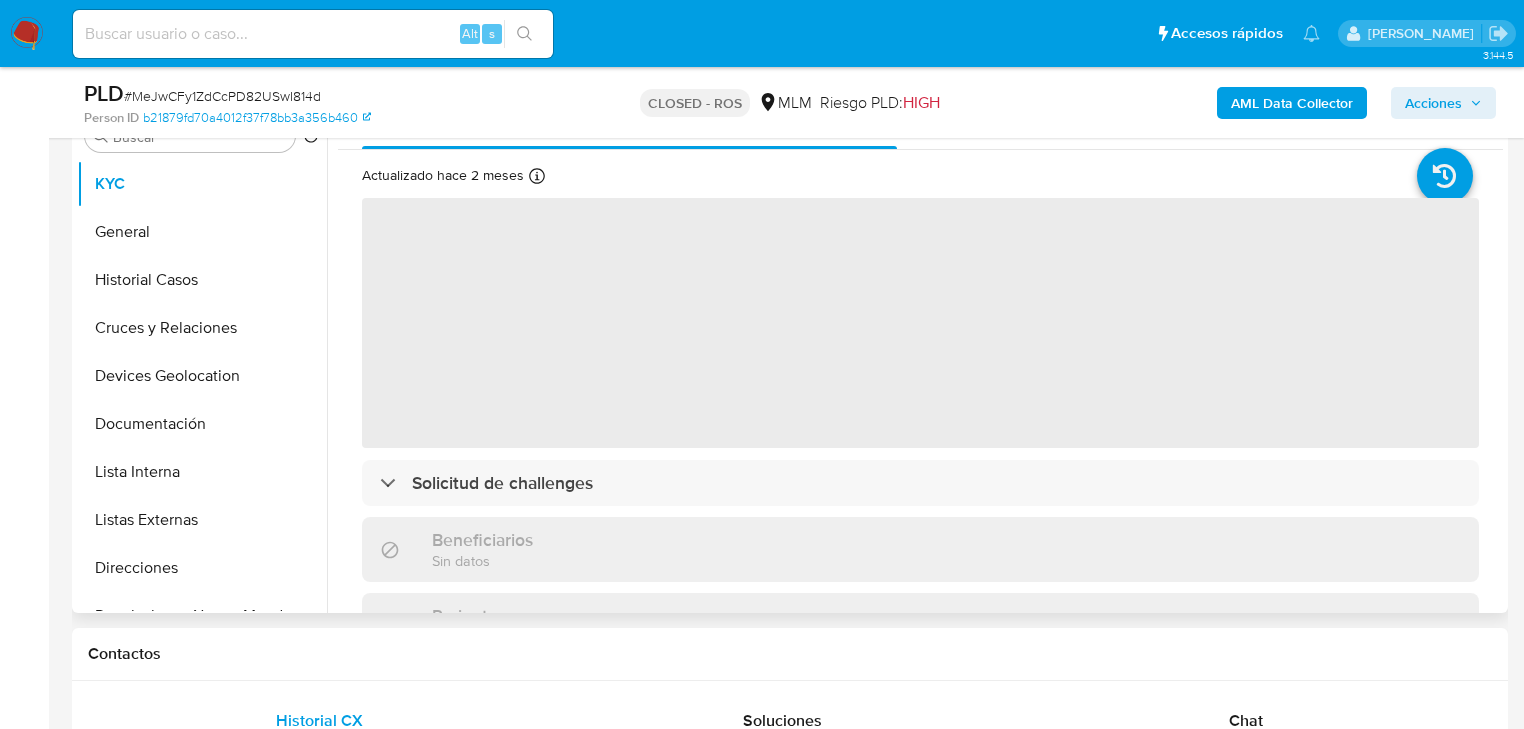 drag, startPoint x: 484, startPoint y: 319, endPoint x: 478, endPoint y: 270, distance: 49.365982 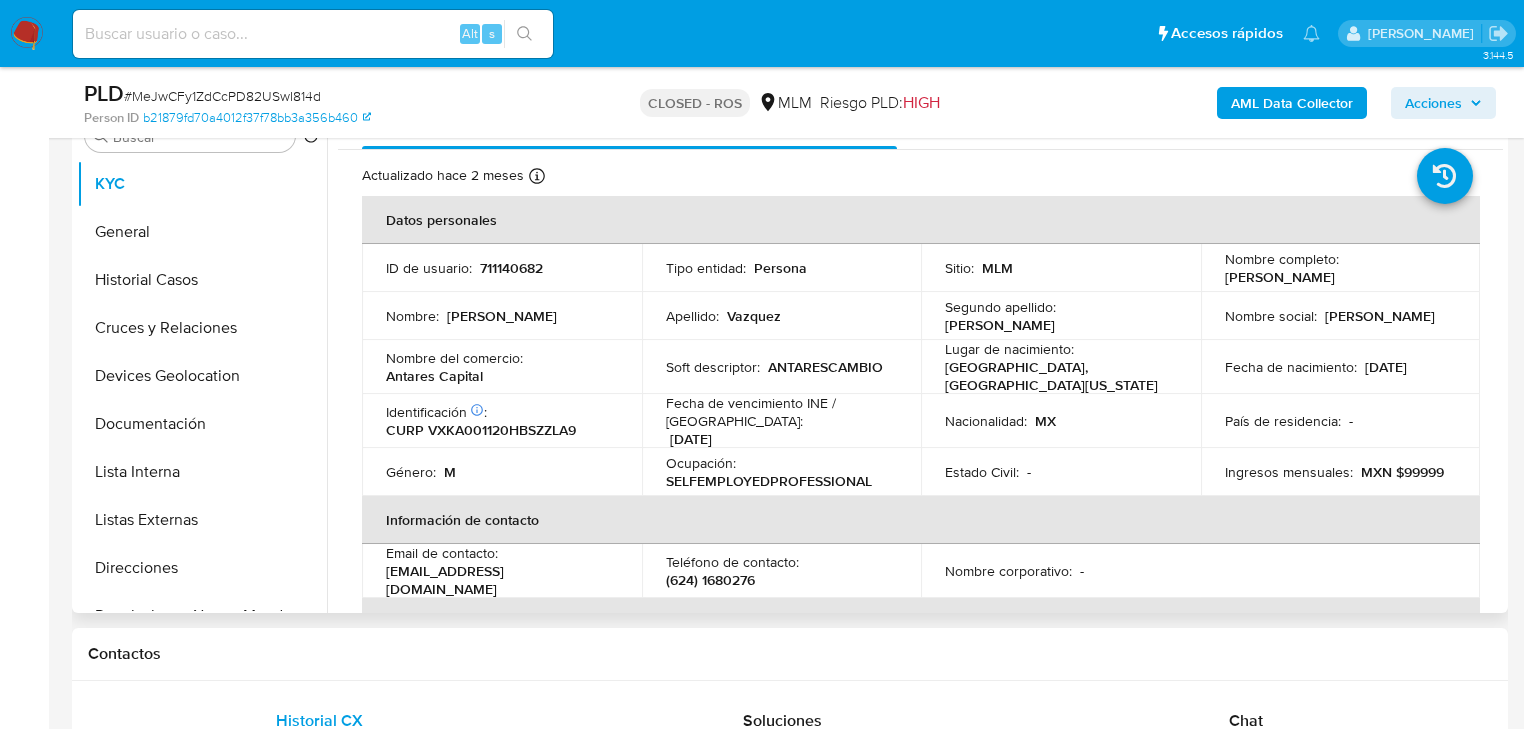 click on "711140682" at bounding box center (511, 268) 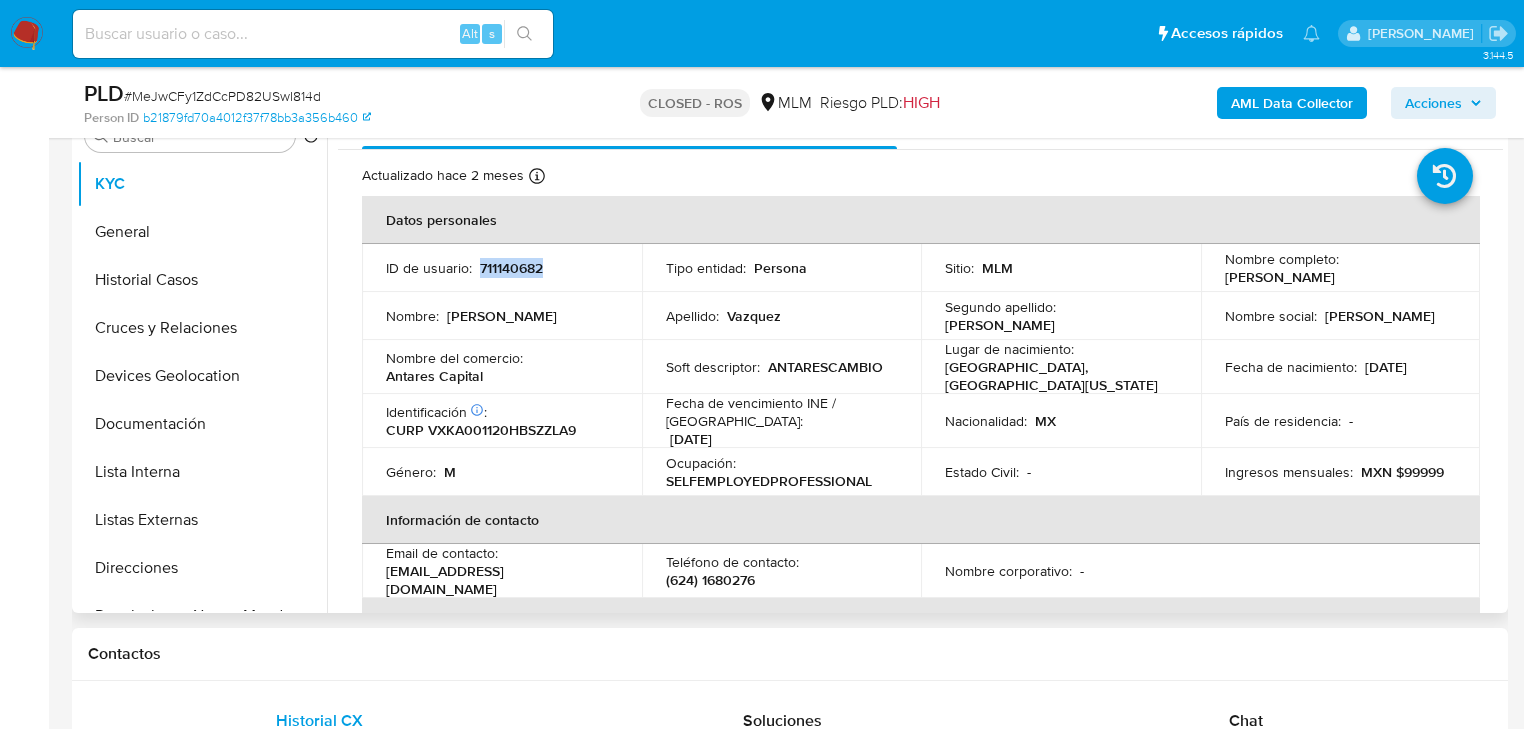 click on "711140682" at bounding box center [511, 268] 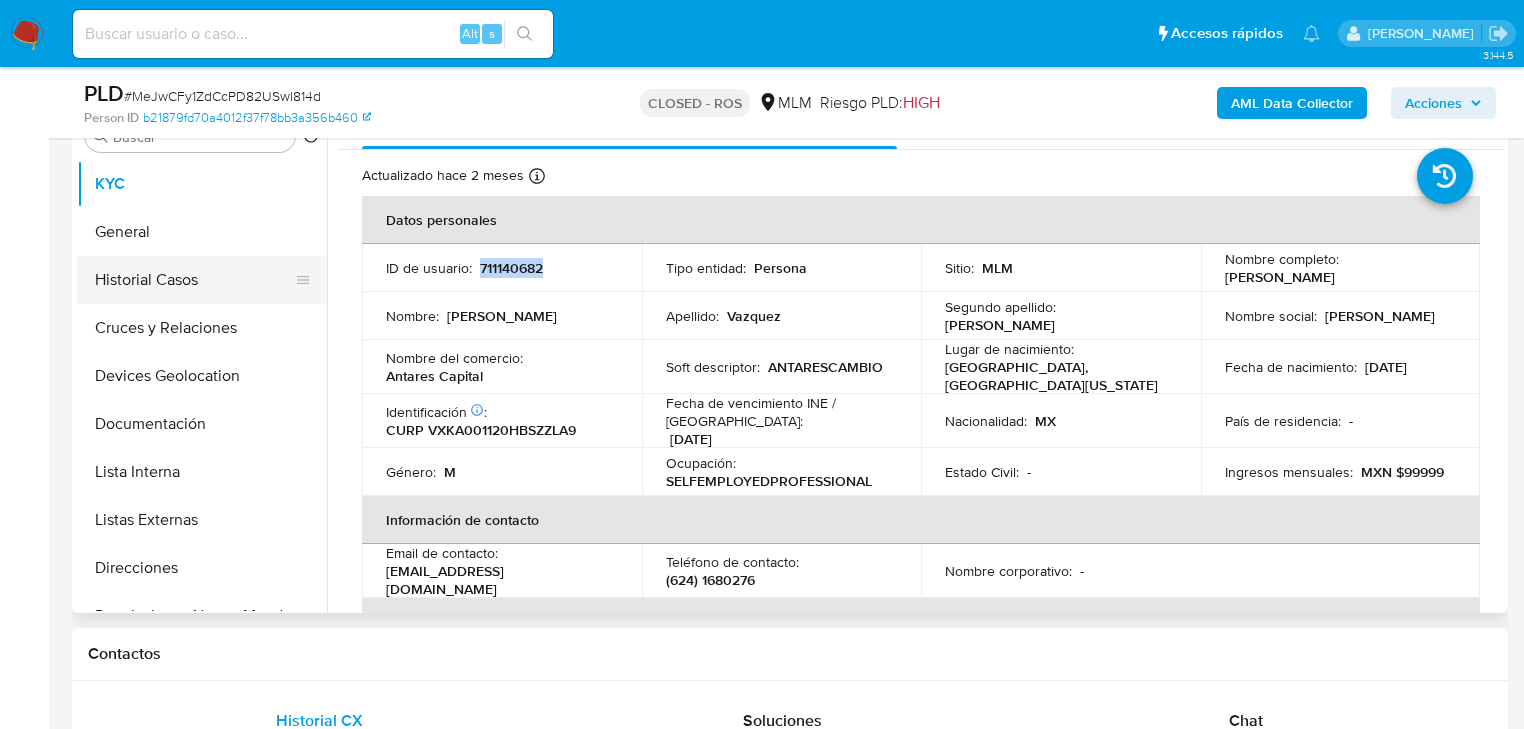 click on "Historial Casos" at bounding box center [194, 280] 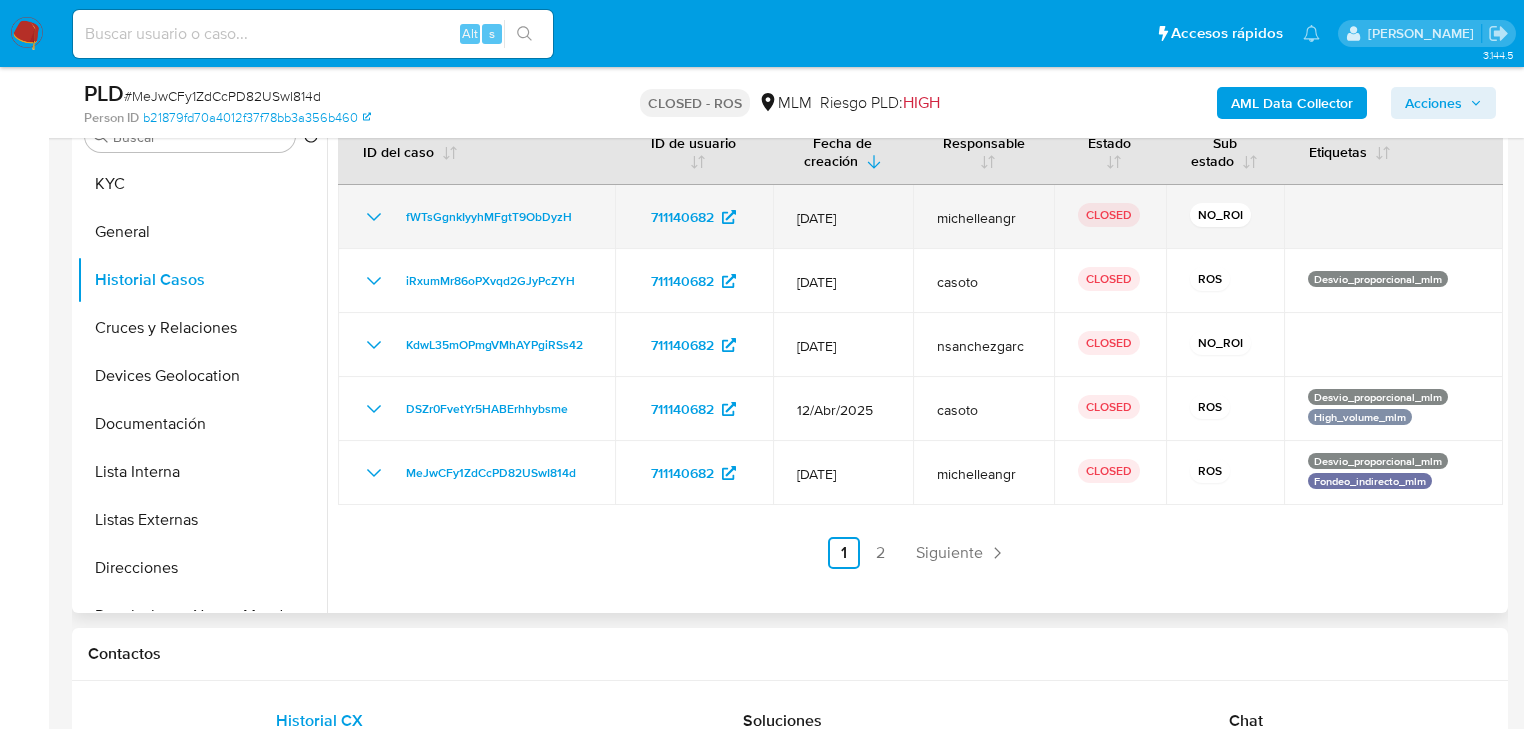 click 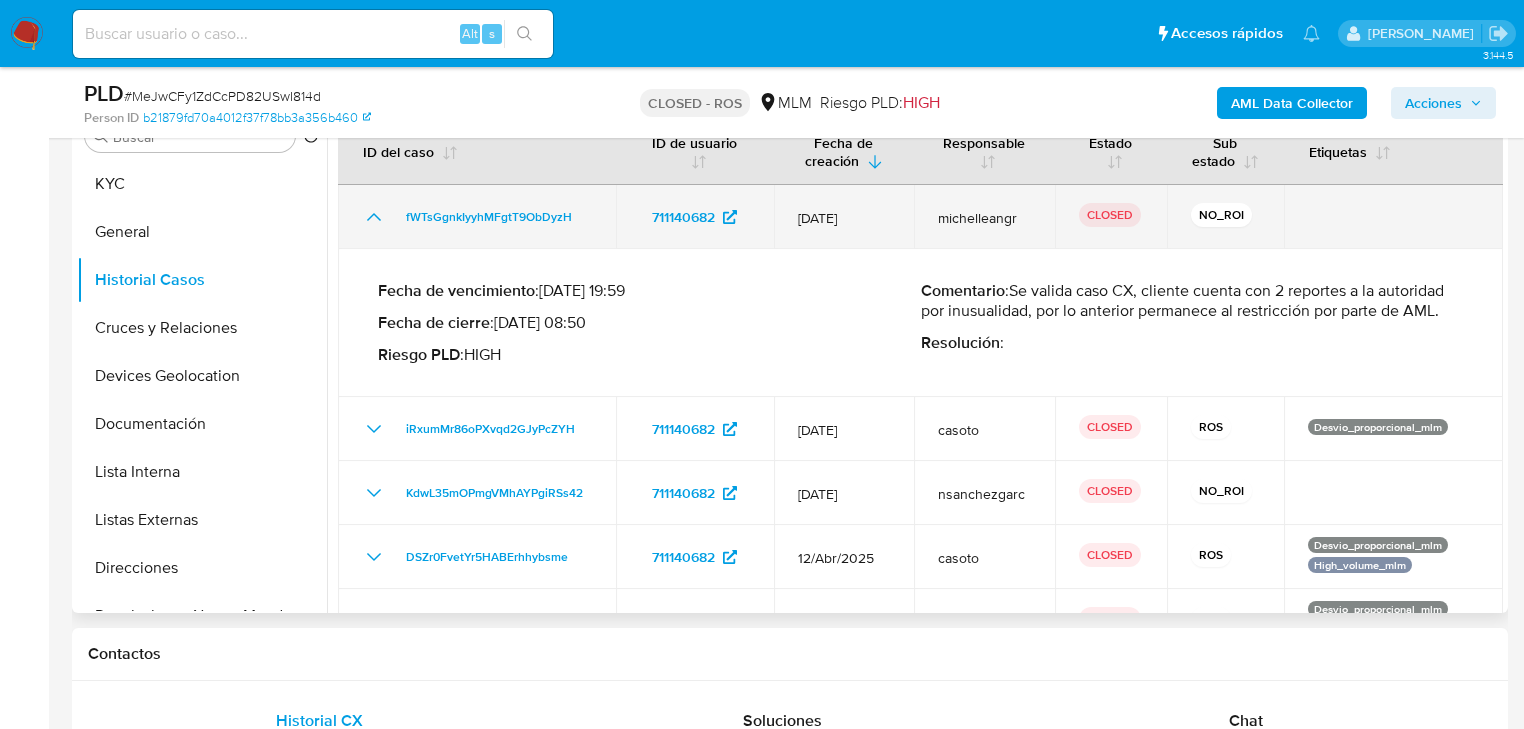 click 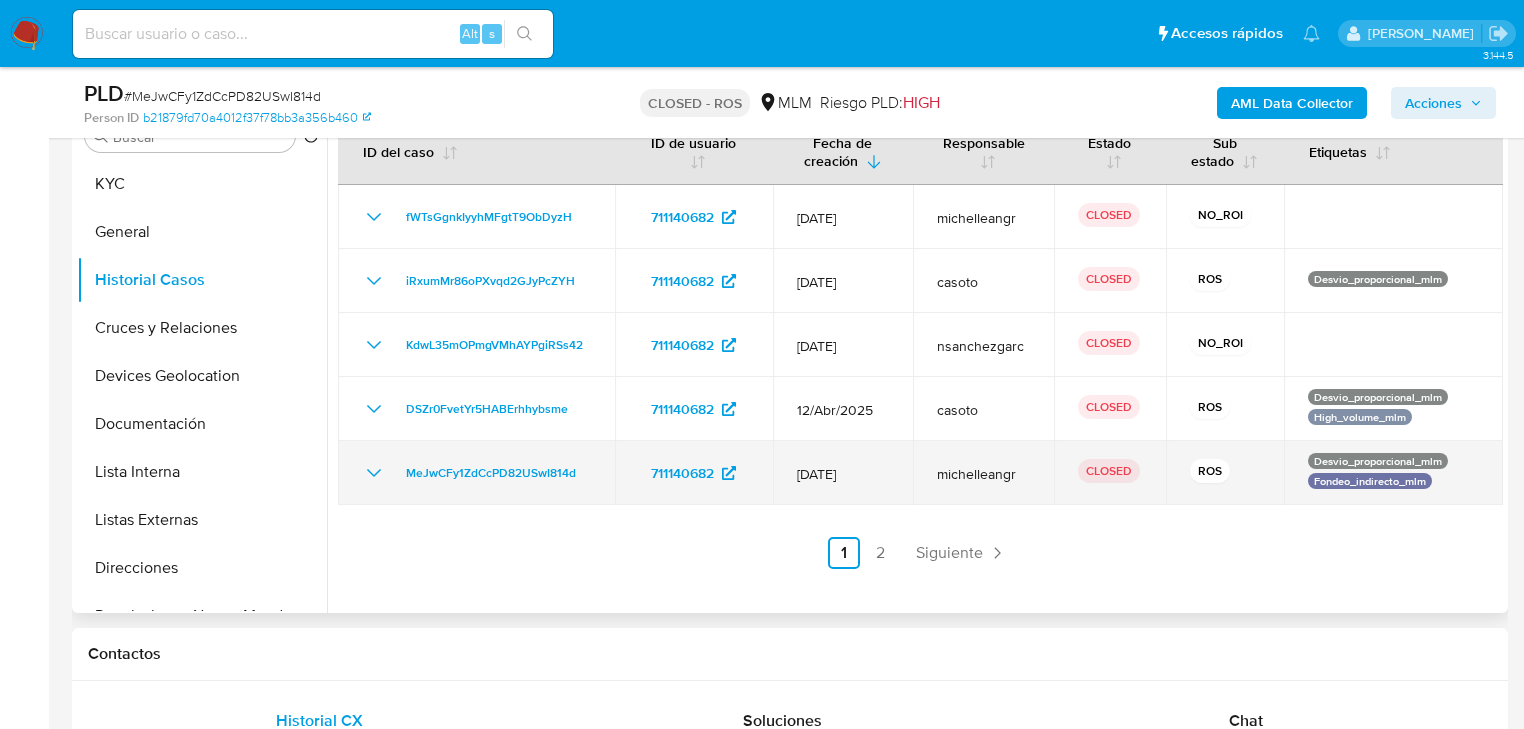 click 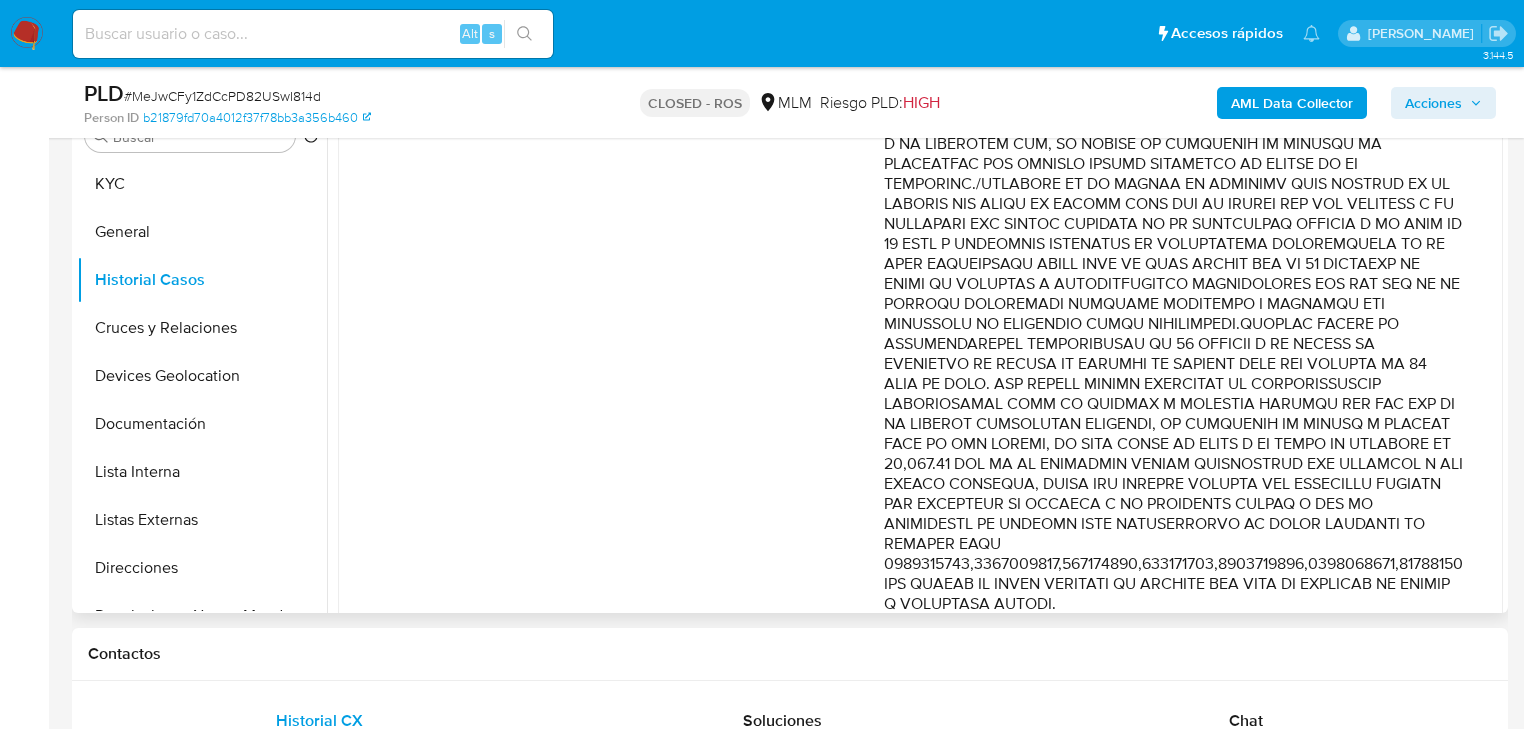 scroll, scrollTop: 1120, scrollLeft: 0, axis: vertical 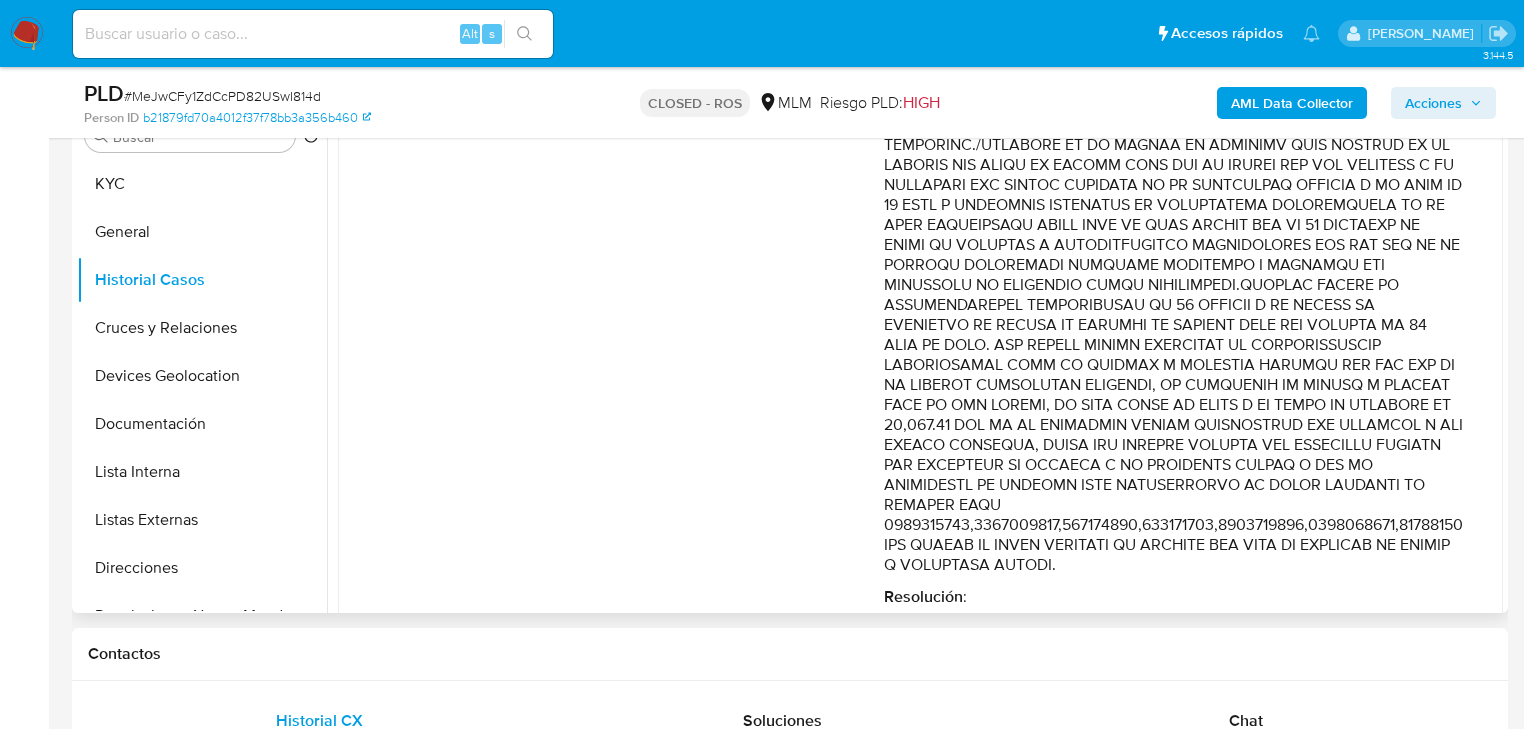 type 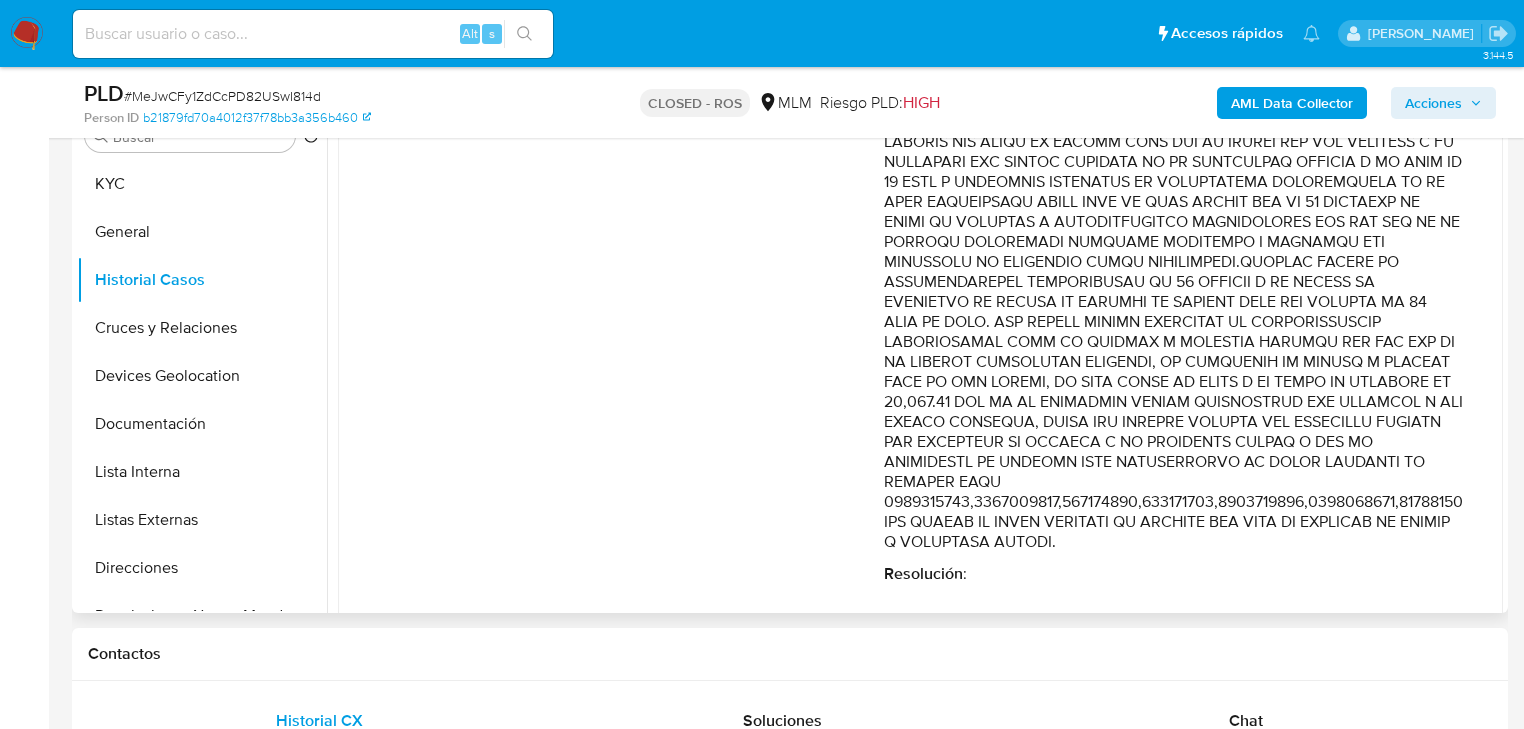 scroll, scrollTop: 1181, scrollLeft: 0, axis: vertical 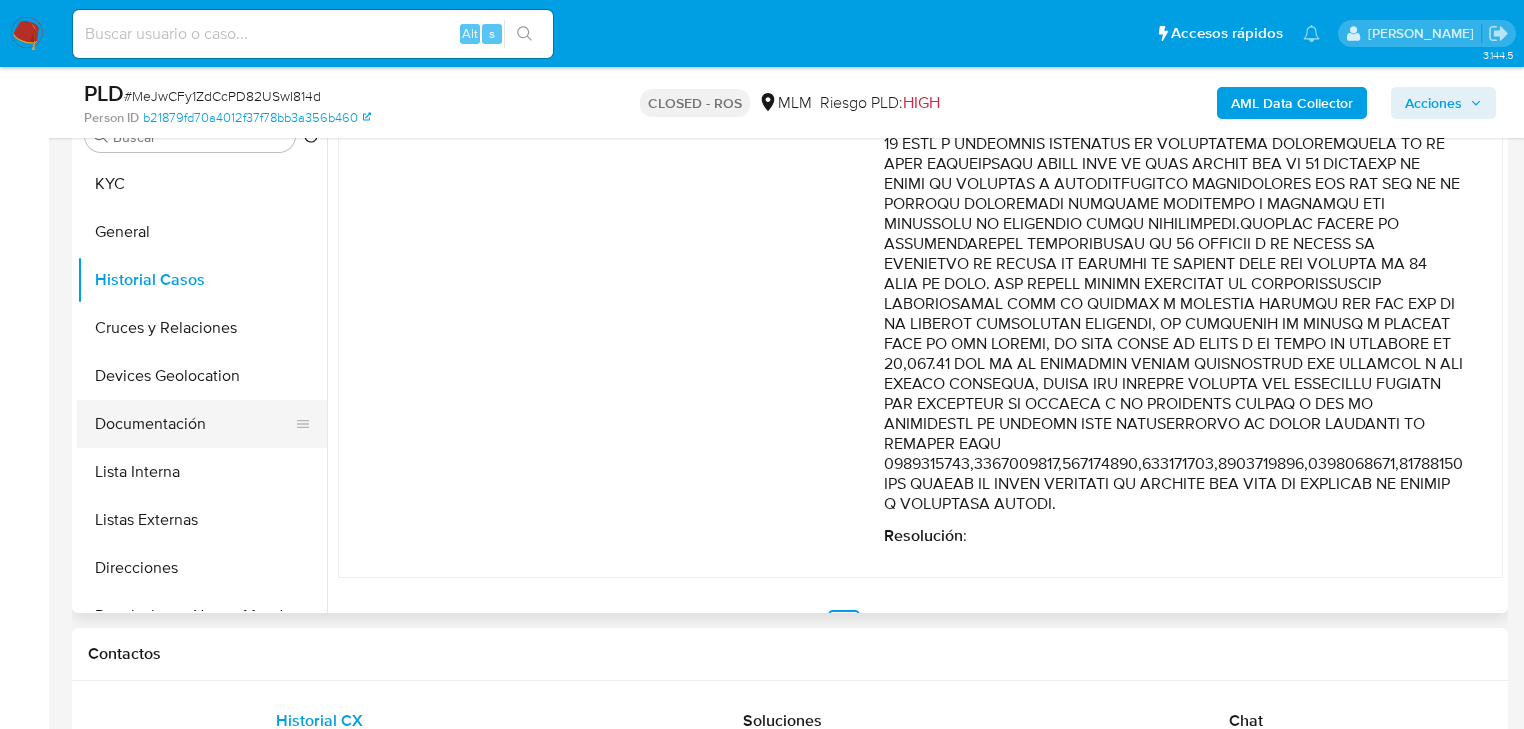 click on "Documentación" at bounding box center [194, 424] 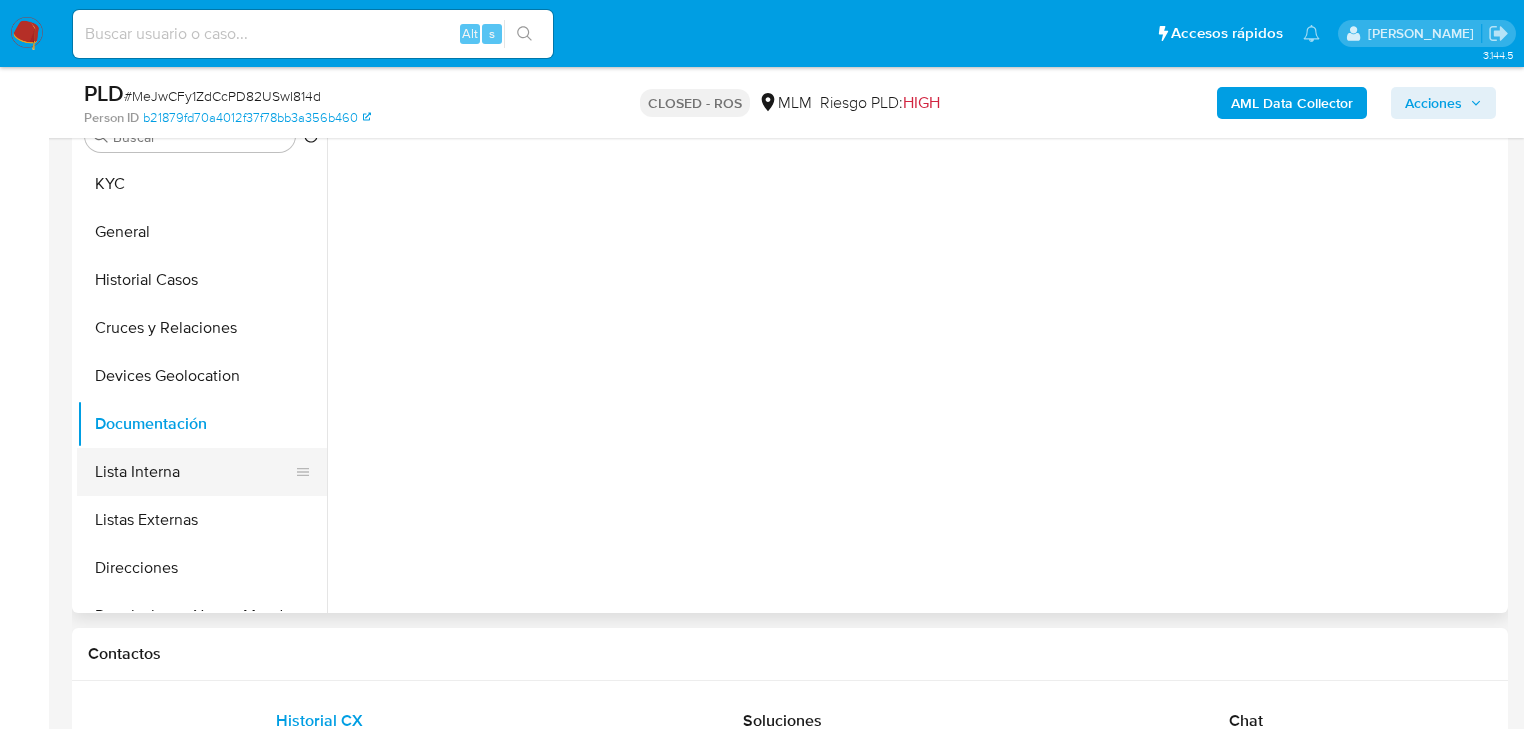 scroll, scrollTop: 0, scrollLeft: 0, axis: both 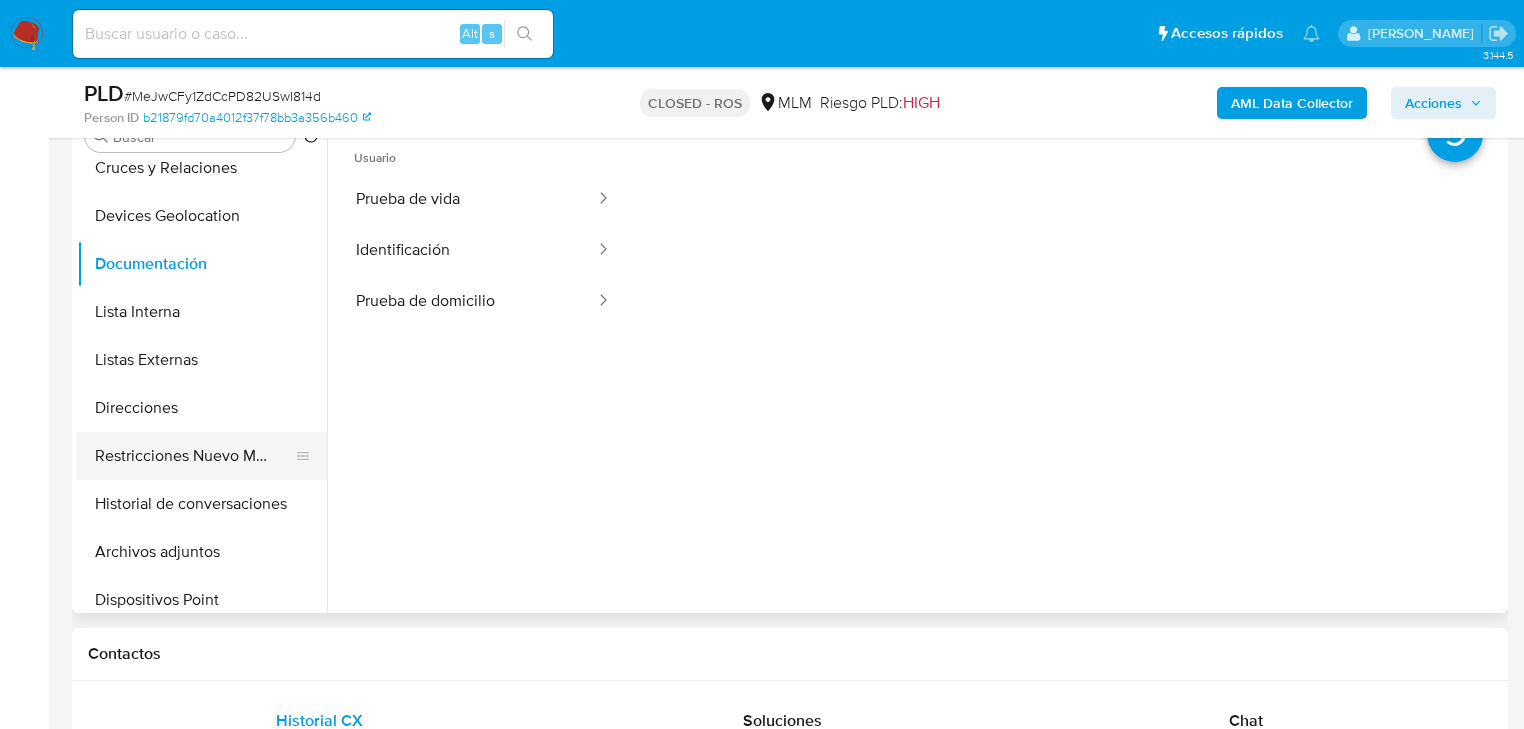 click on "Restricciones Nuevo Mundo" at bounding box center [194, 456] 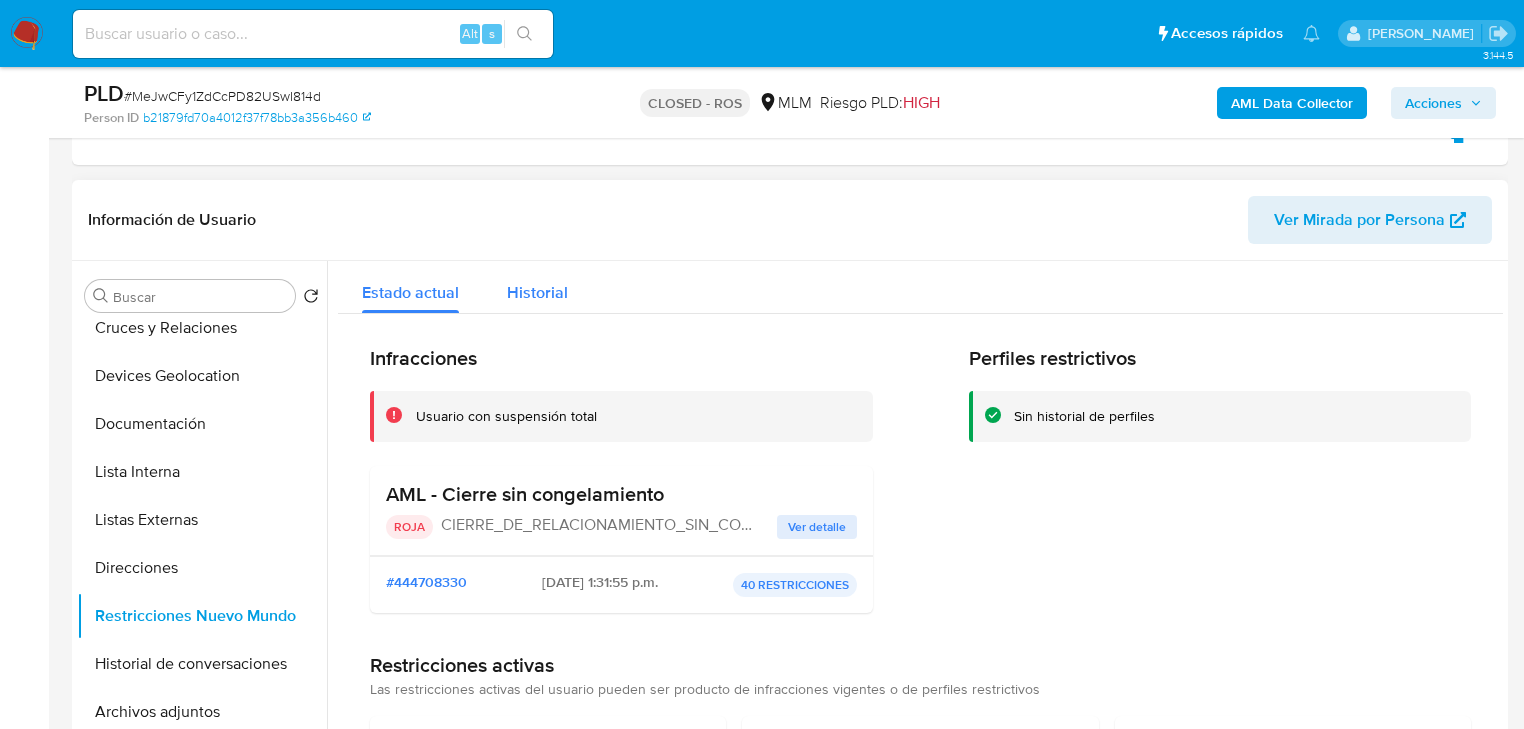 click on "Historial" at bounding box center (537, 287) 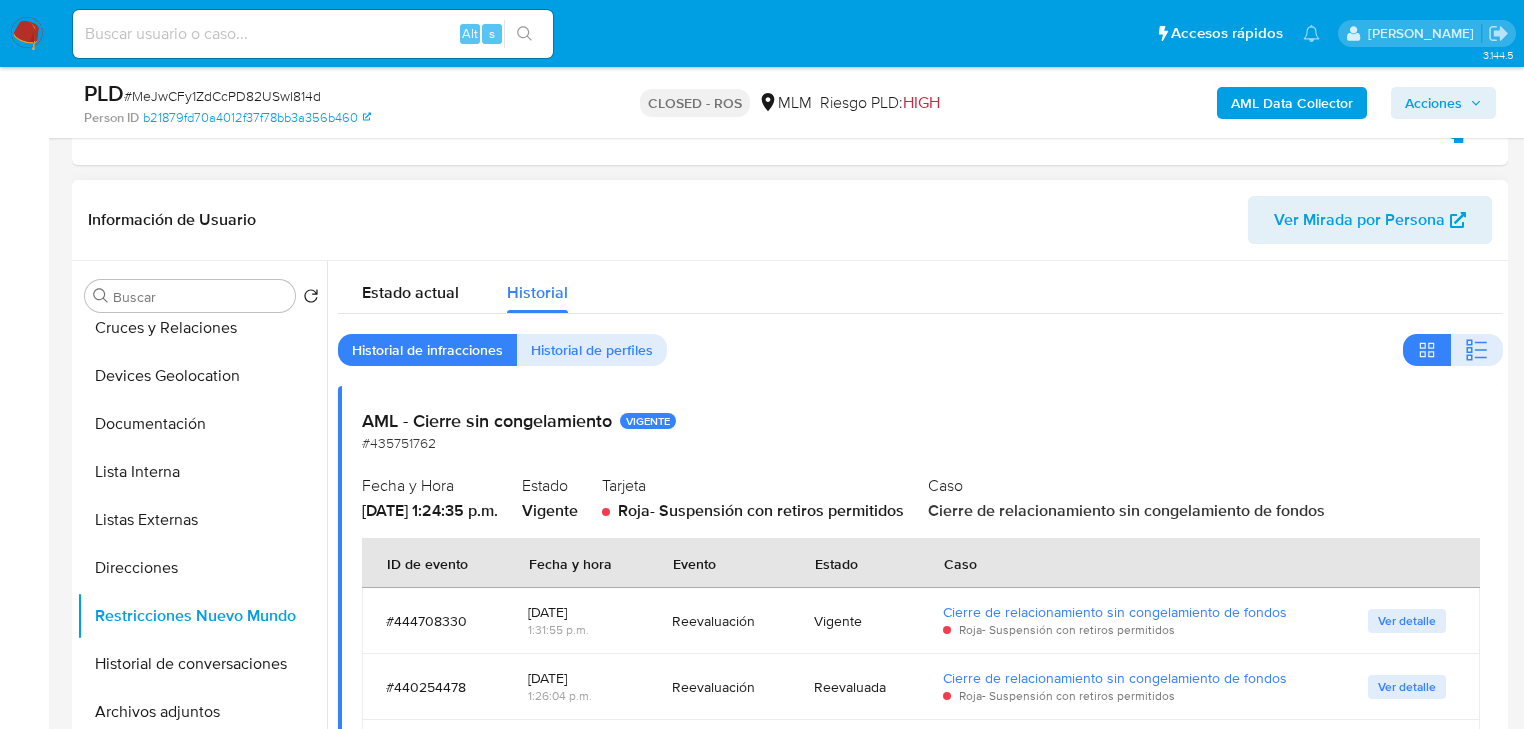scroll, scrollTop: 560, scrollLeft: 0, axis: vertical 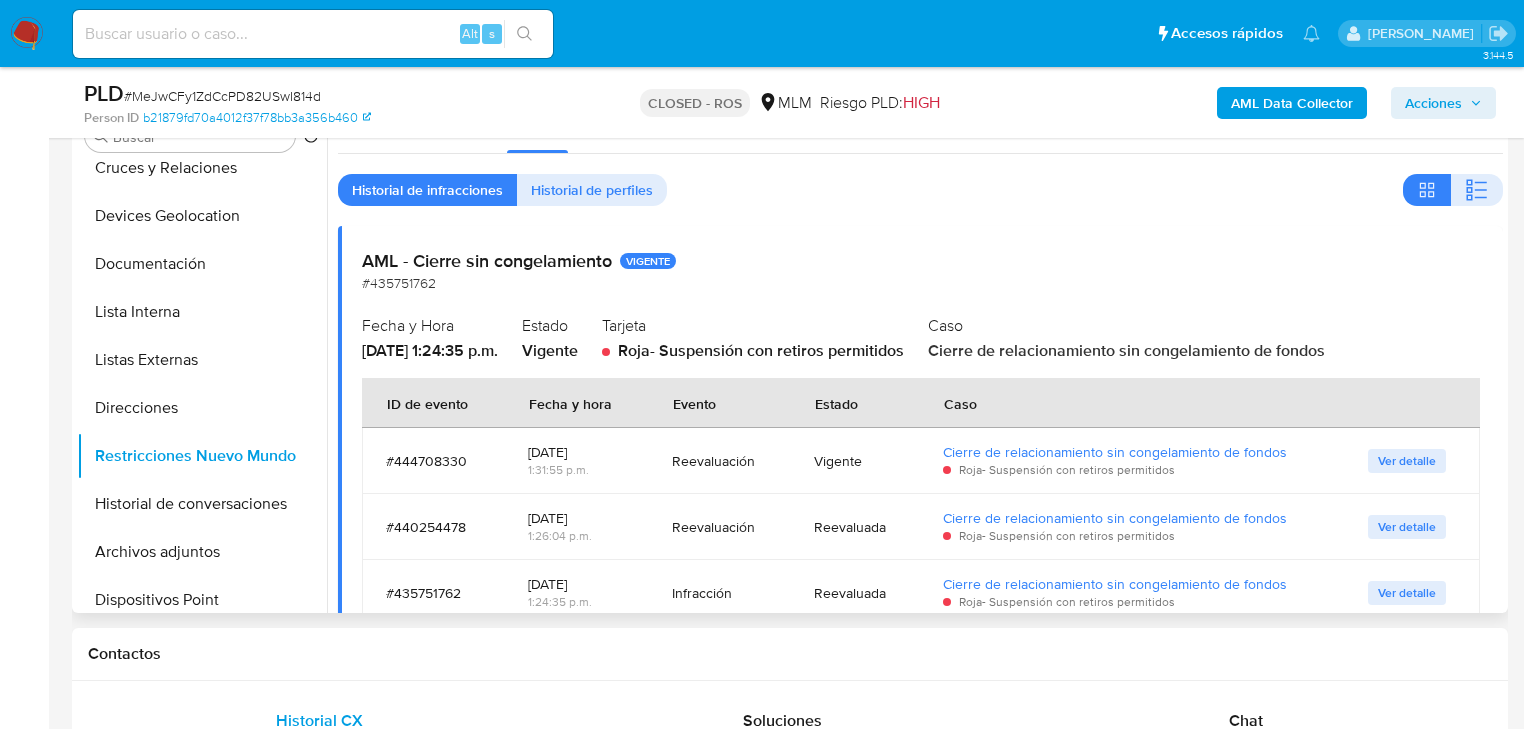 type 